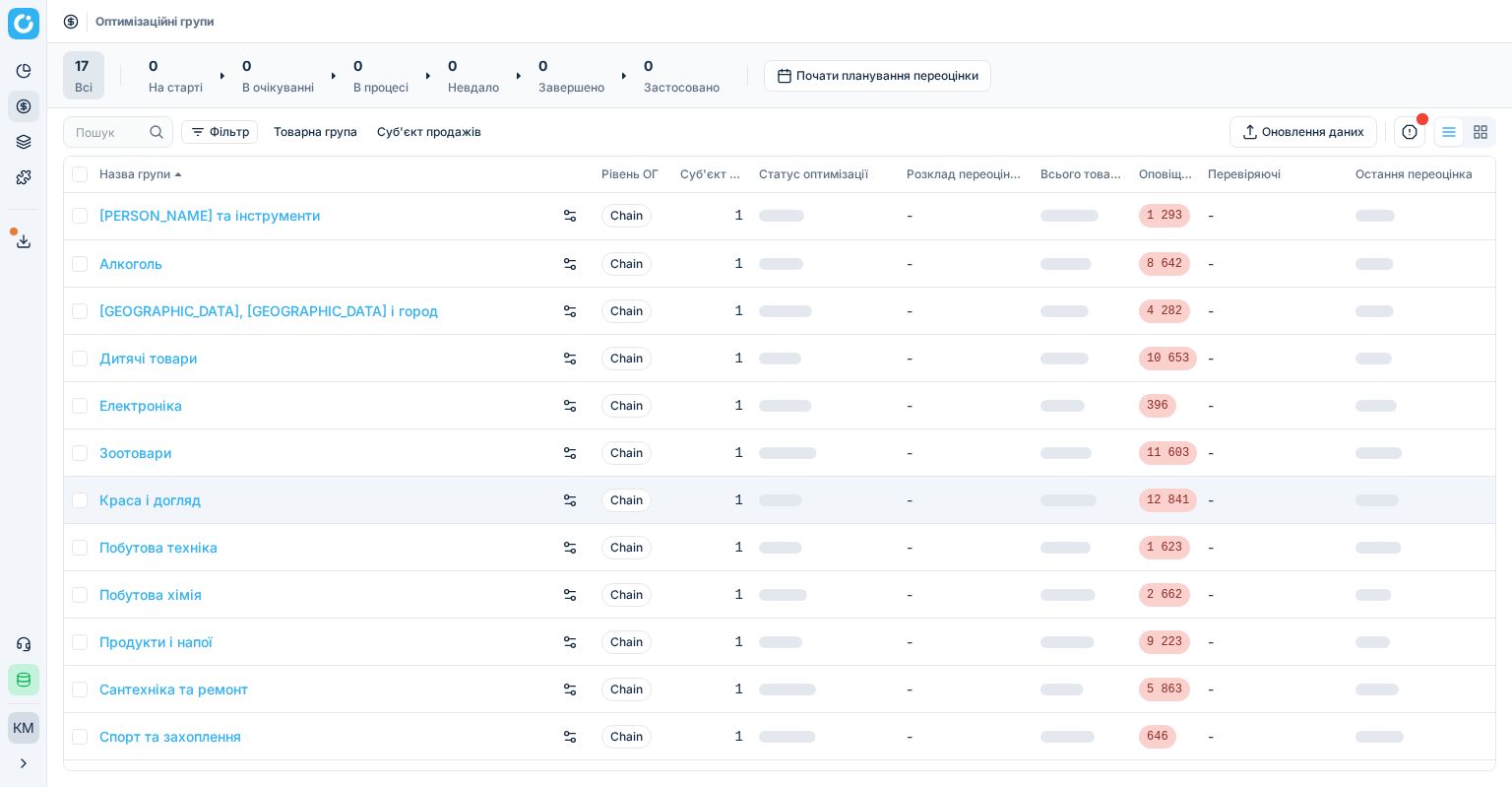scroll, scrollTop: 0, scrollLeft: 0, axis: both 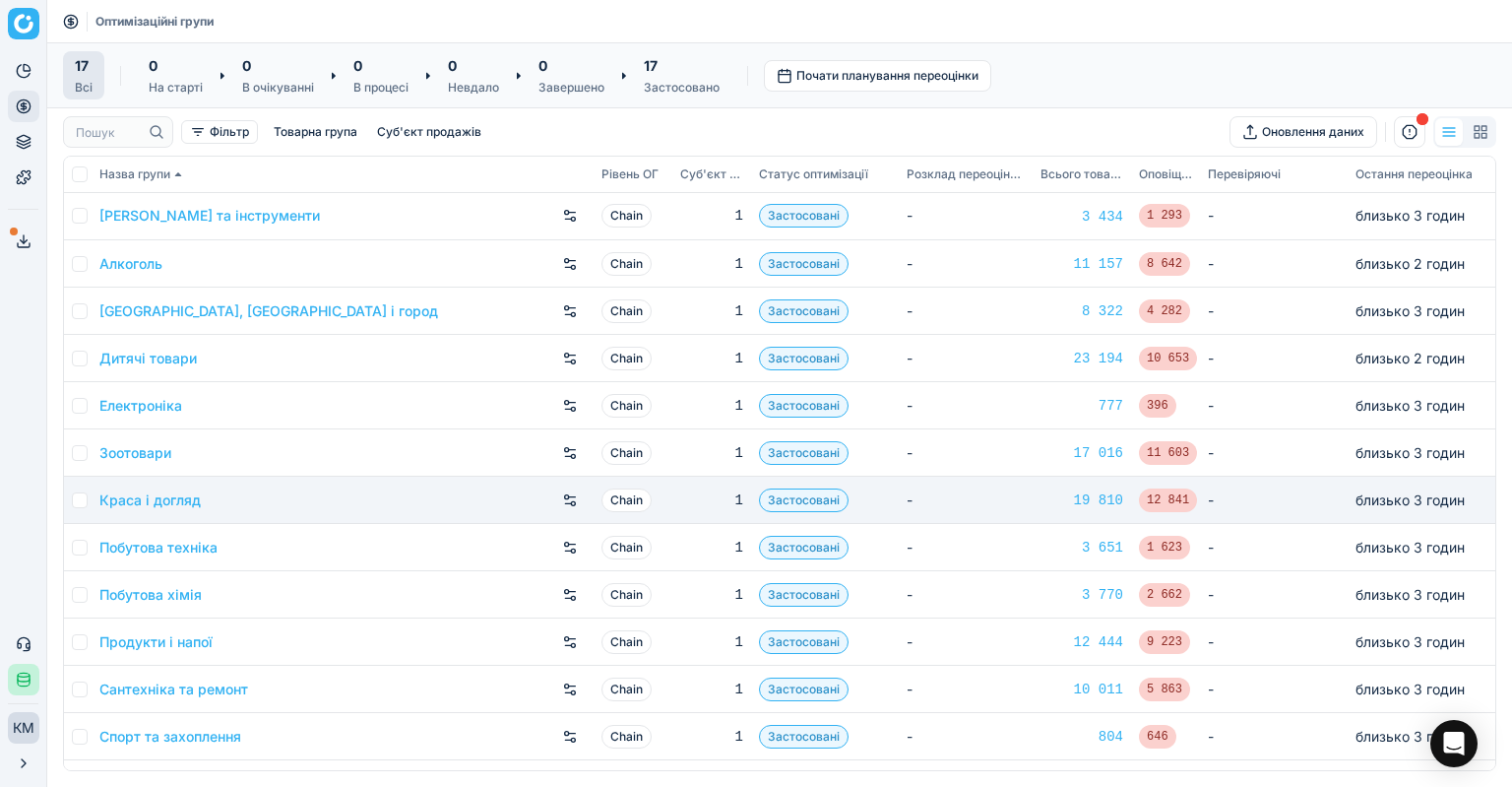 click on "Аналітика Цінова оптимізація Асортимент продукції Шаблони Сервіс експорту 128 Зверніться до служби підтримки Статус інтеграції" at bounding box center [23, 375] 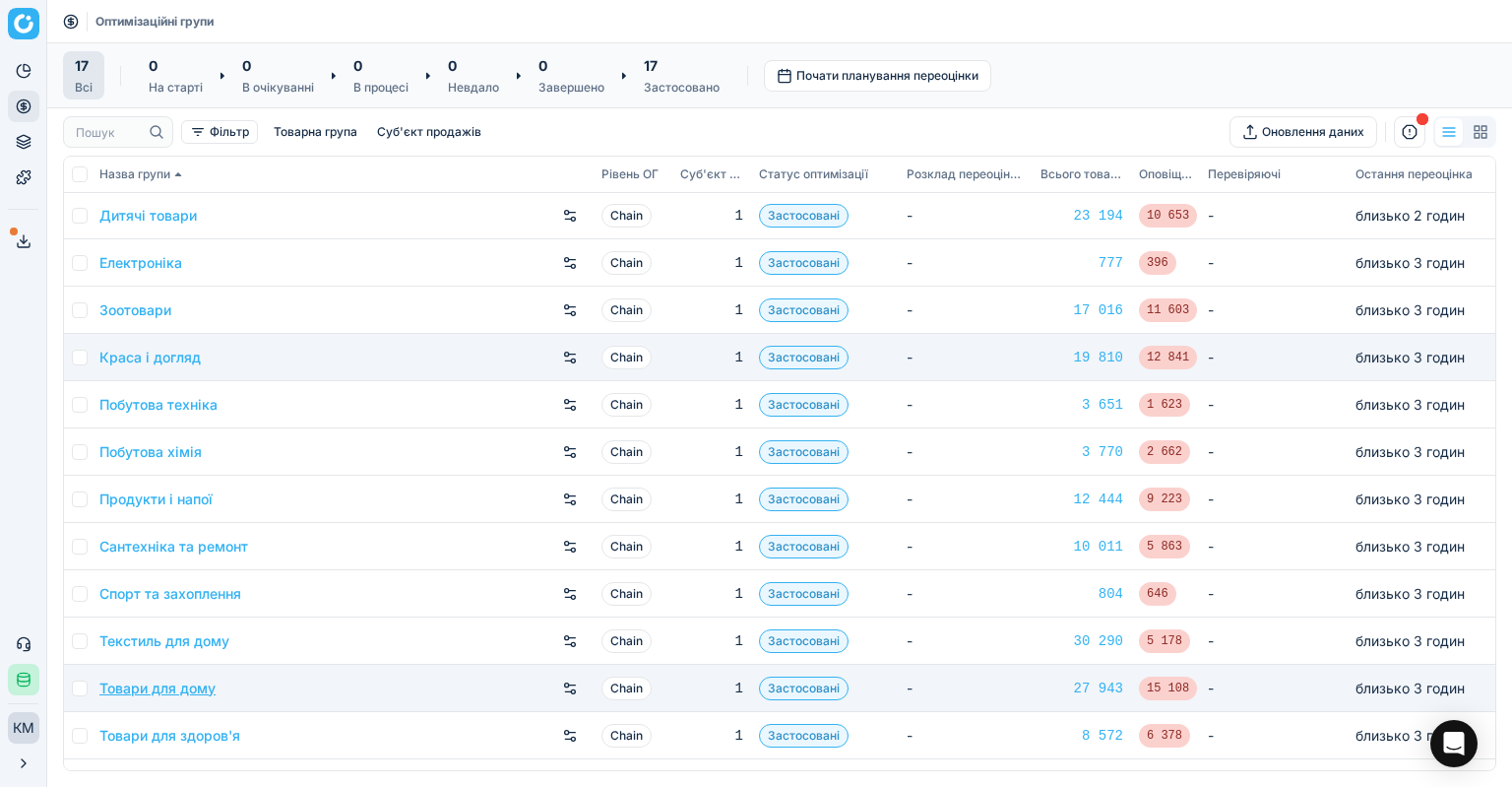 scroll, scrollTop: 225, scrollLeft: 0, axis: vertical 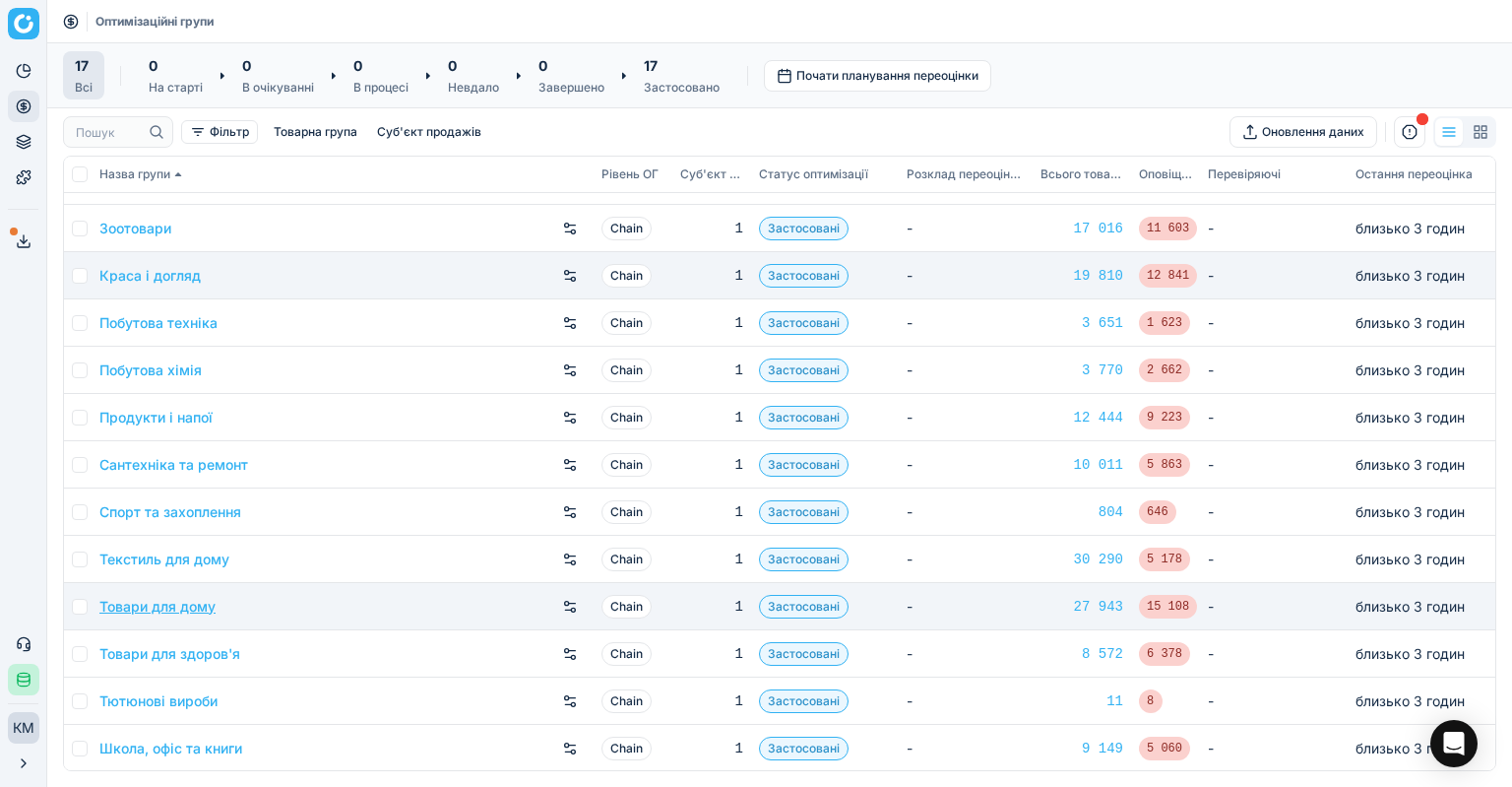click on "Товари для дому" at bounding box center (158, 607) 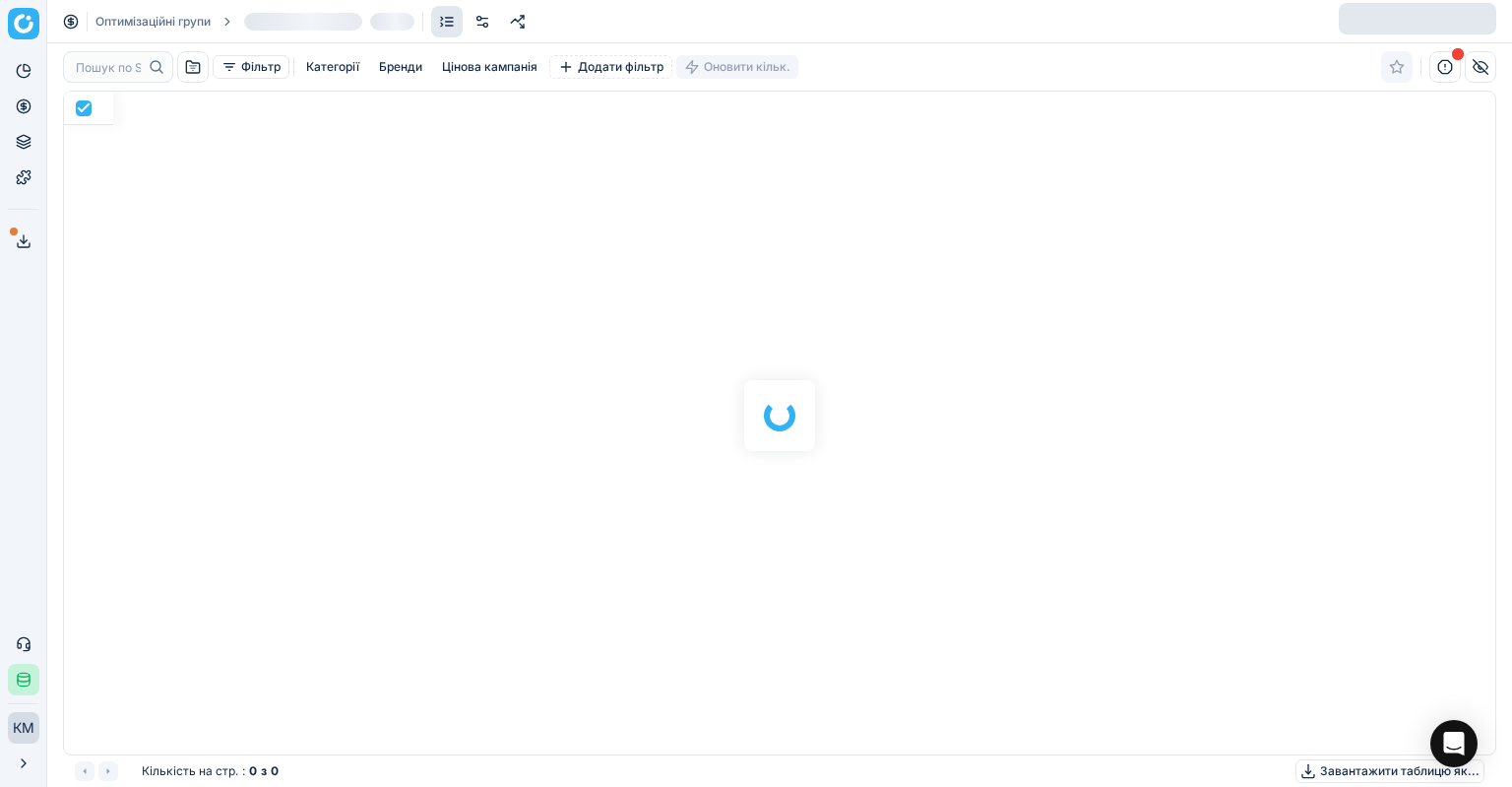 scroll, scrollTop: 633, scrollLeft: 1417, axis: both 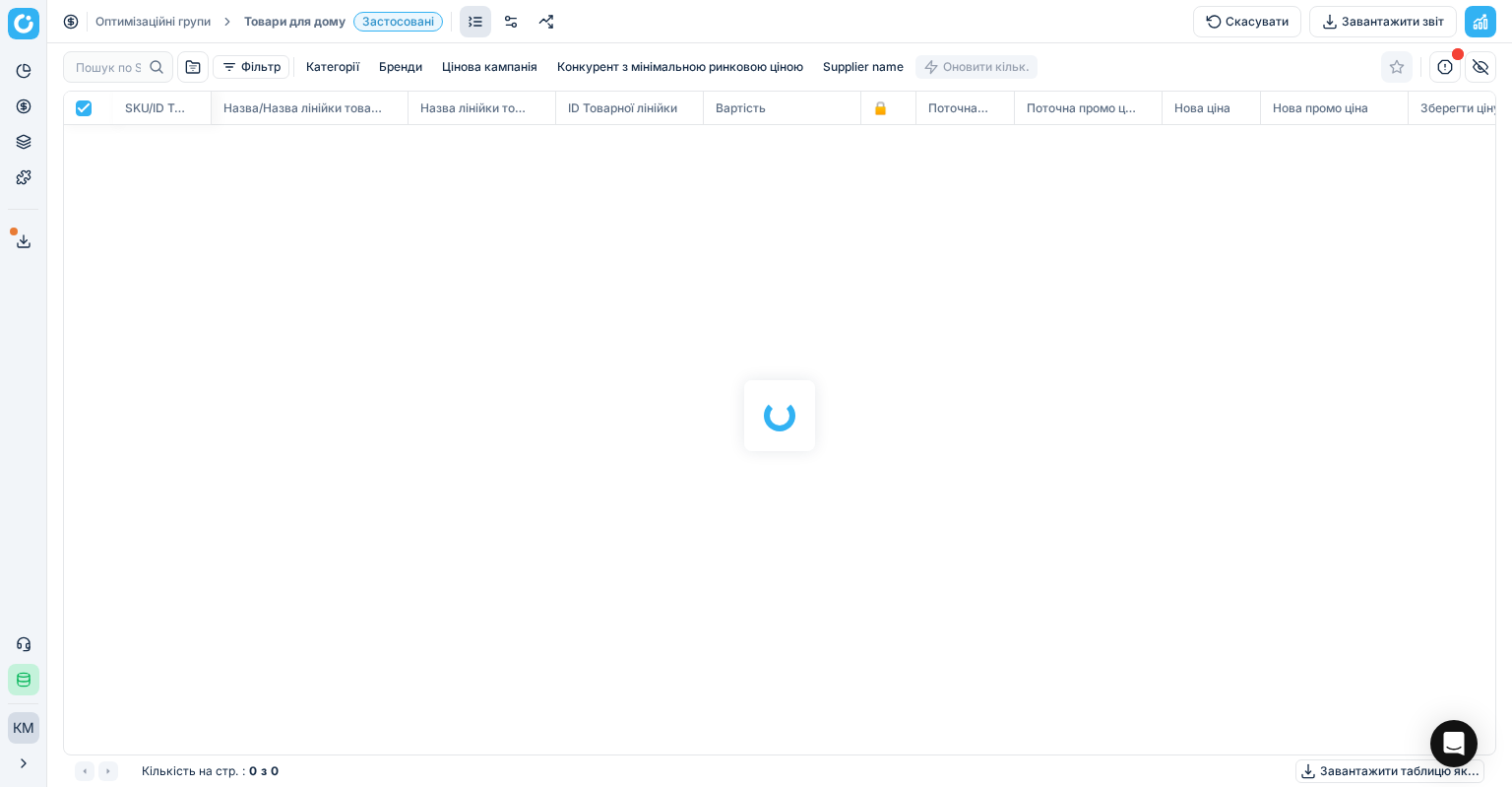 click at bounding box center [780, 415] 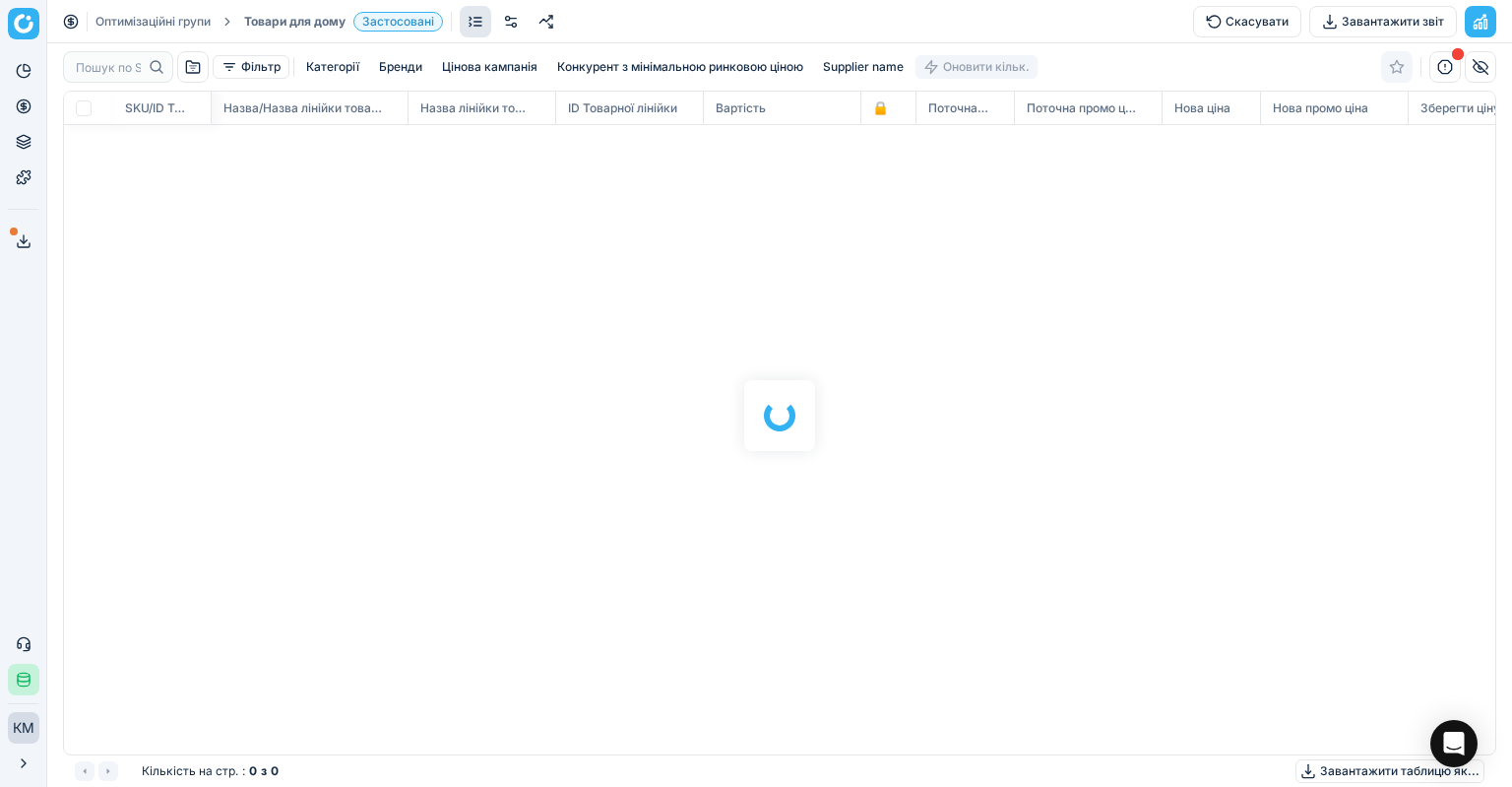 checkbox on "false" 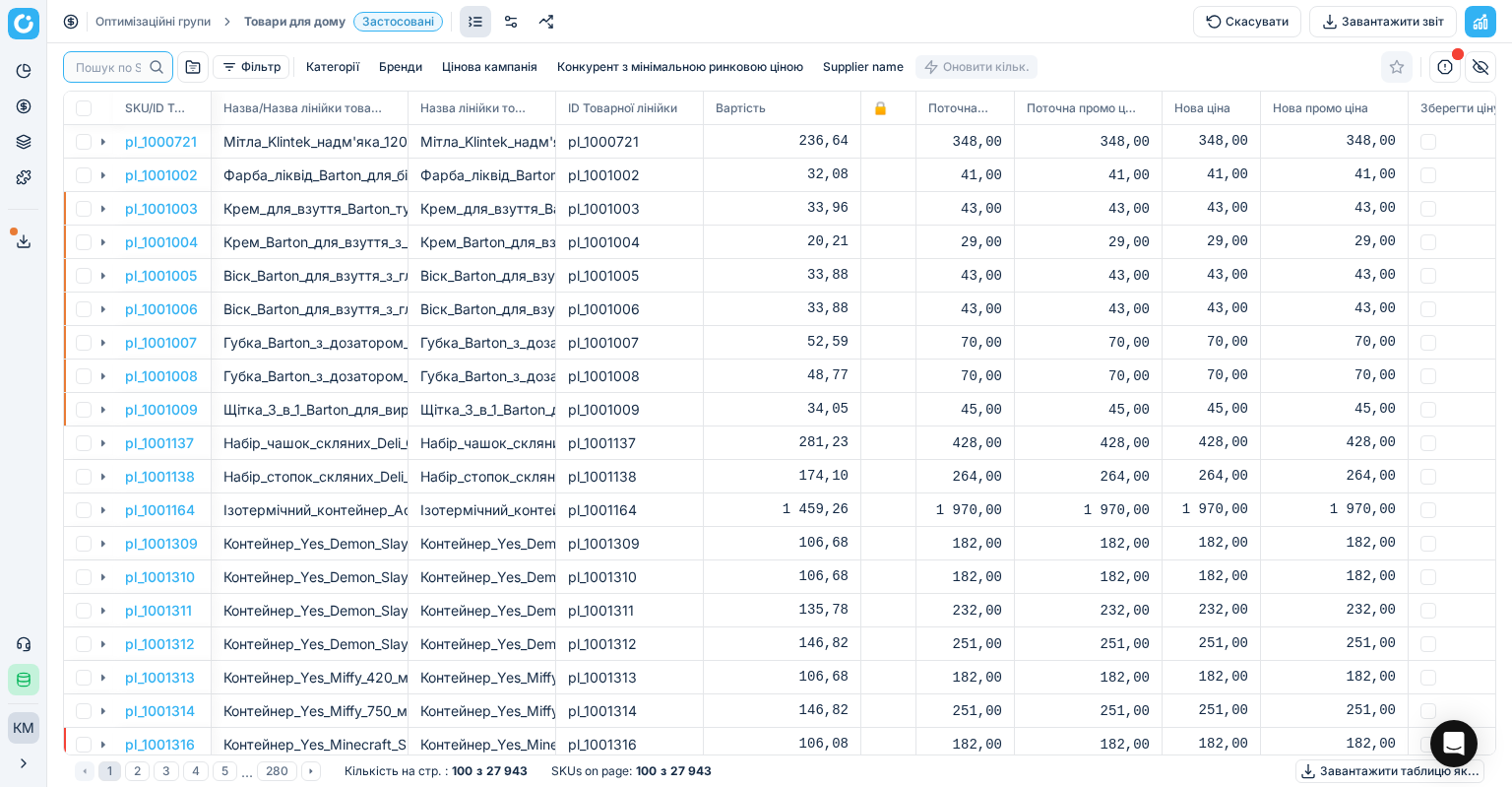 click at bounding box center (108, 67) 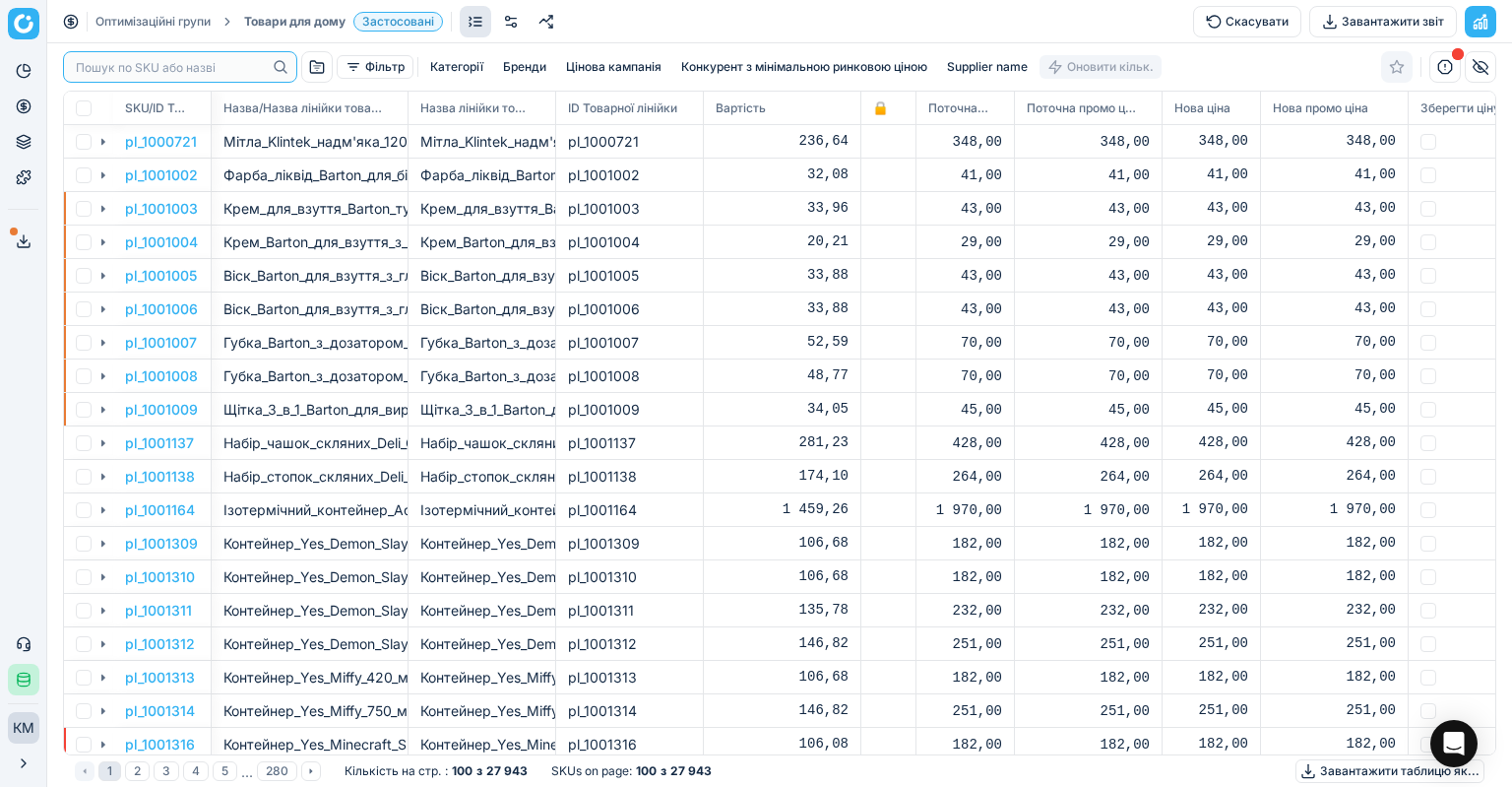 paste on "1229837" 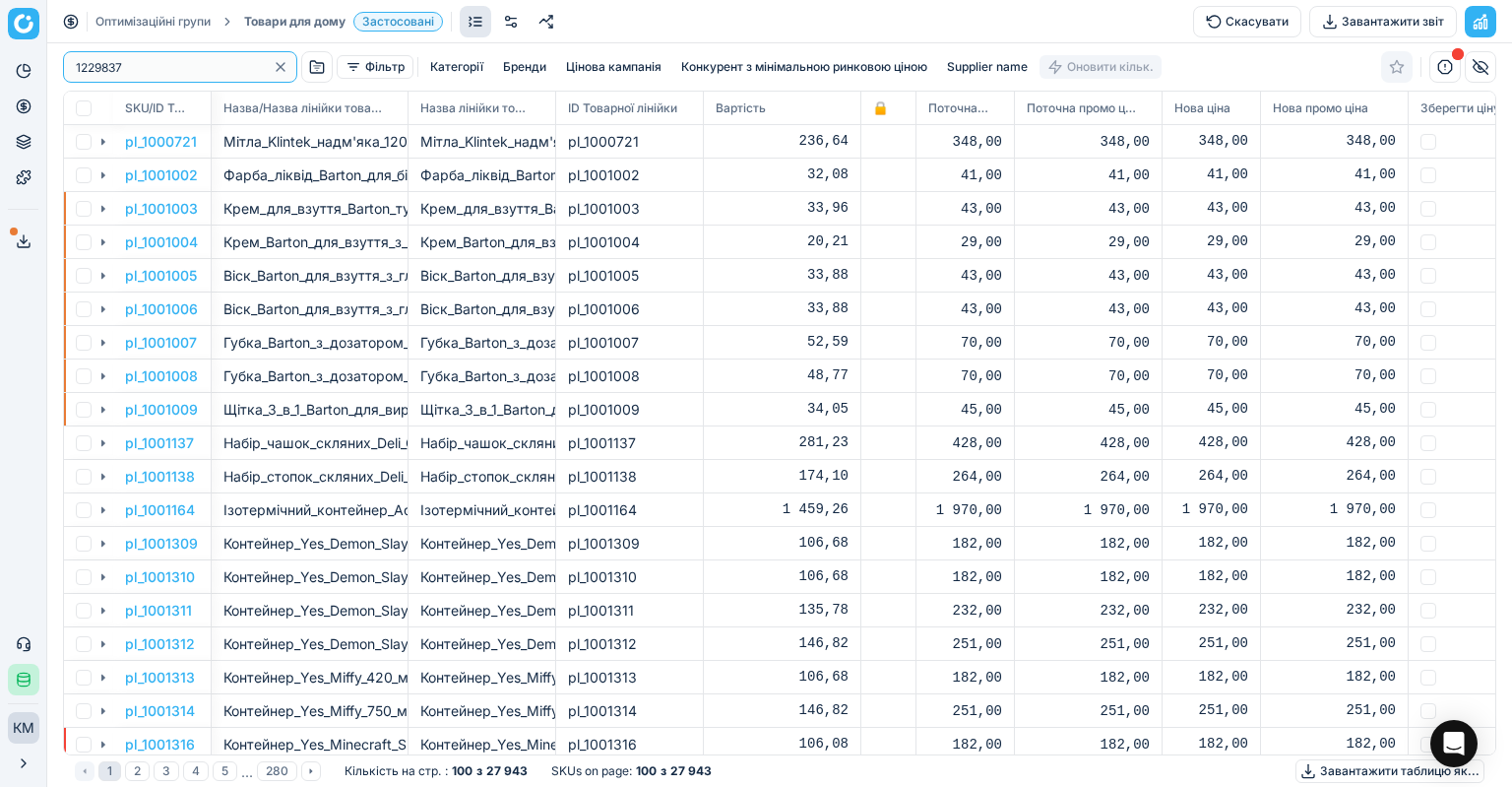 type on "1229837" 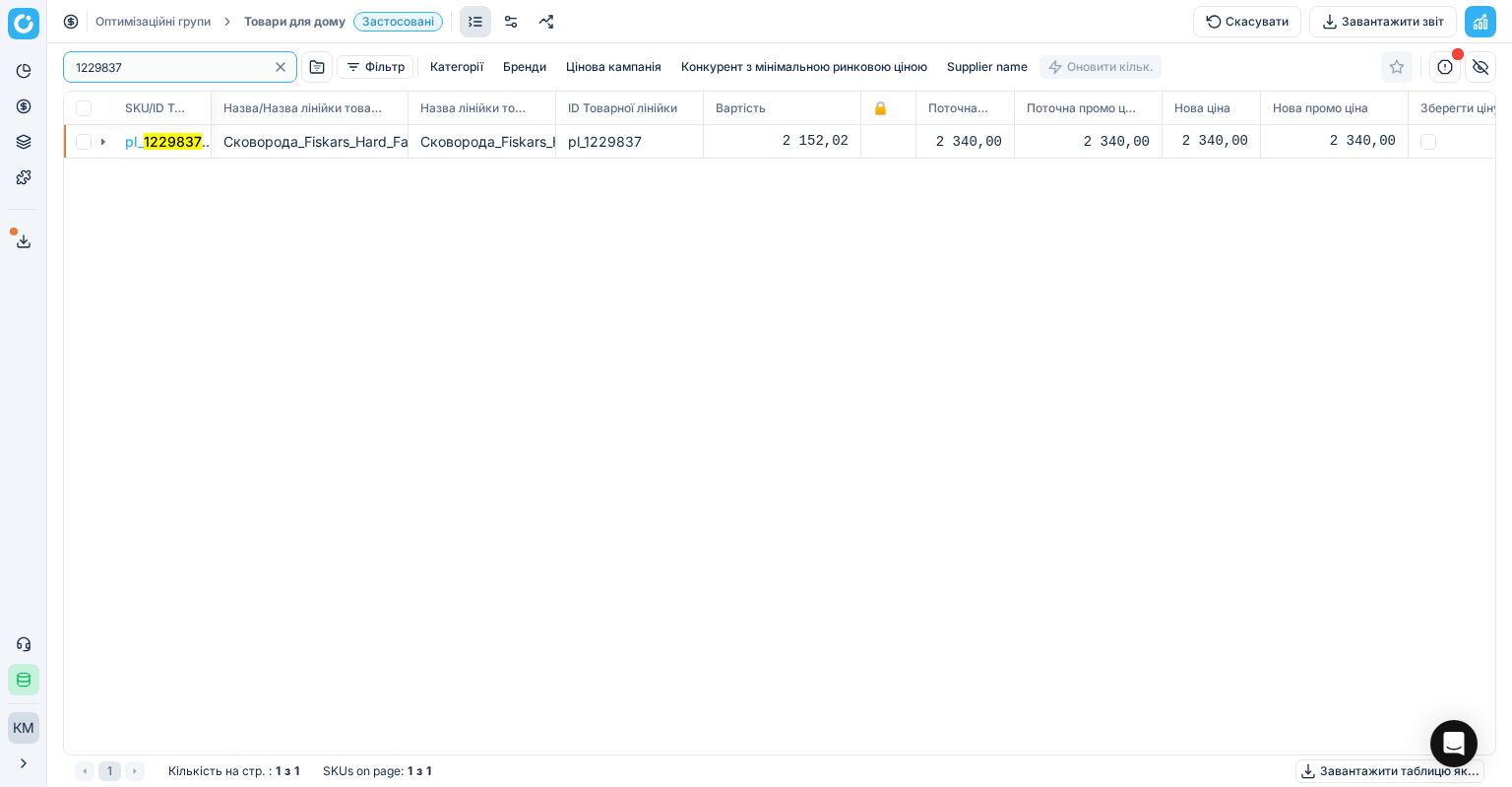 scroll, scrollTop: 2, scrollLeft: 2, axis: both 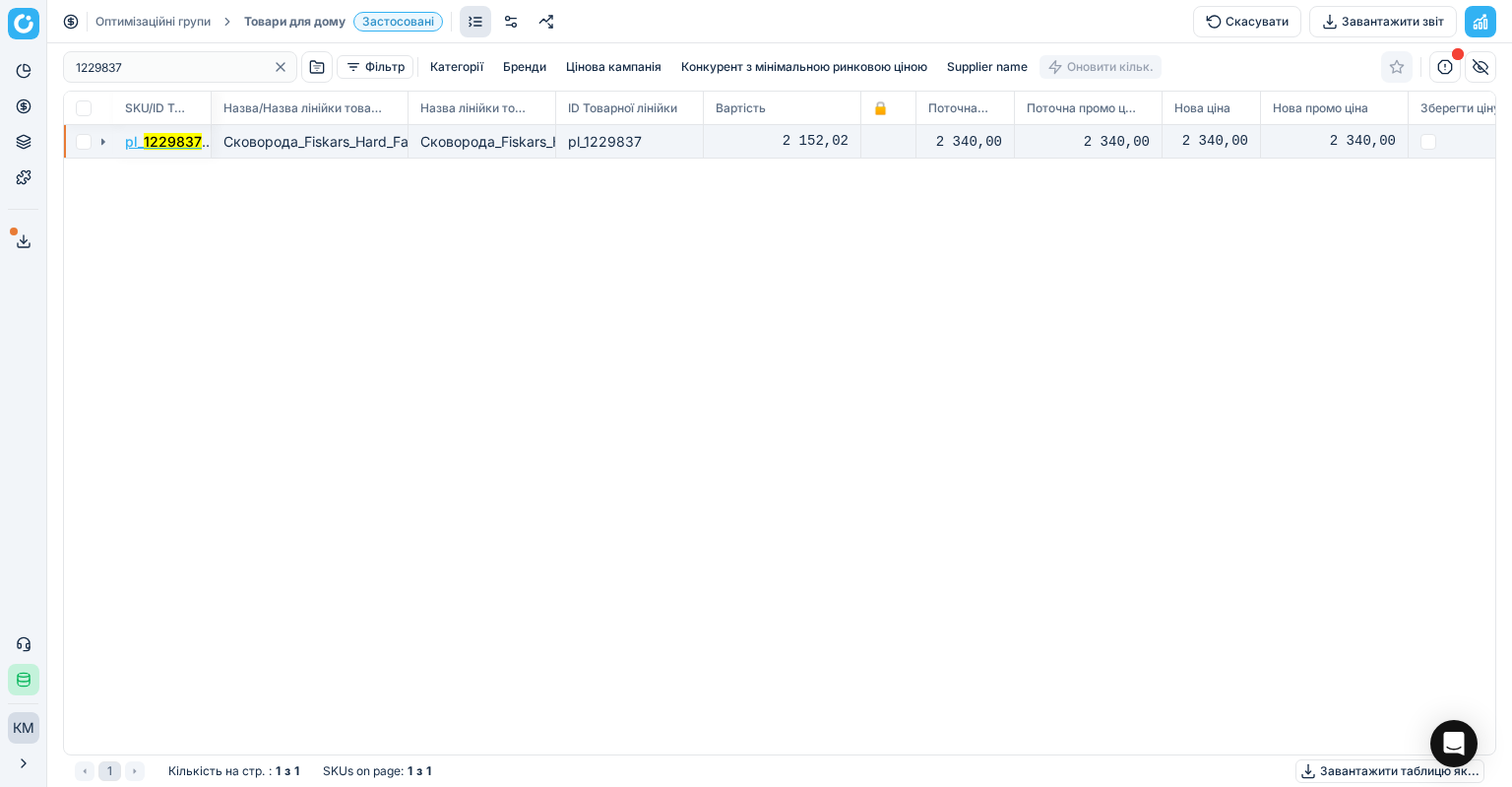 click on "1229837" at bounding box center [172, 141] 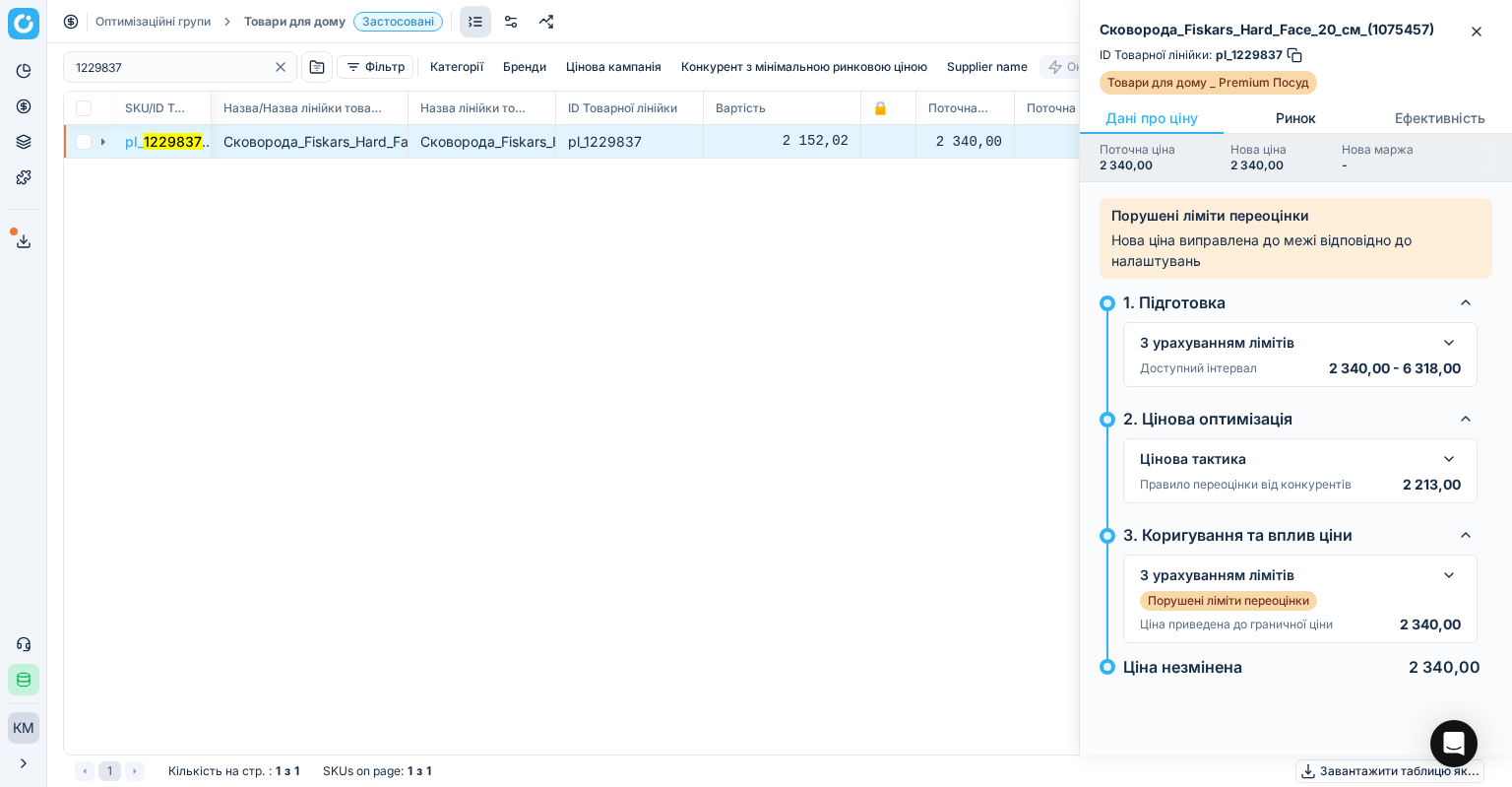 click on "Ринок" at bounding box center (1295, 118) 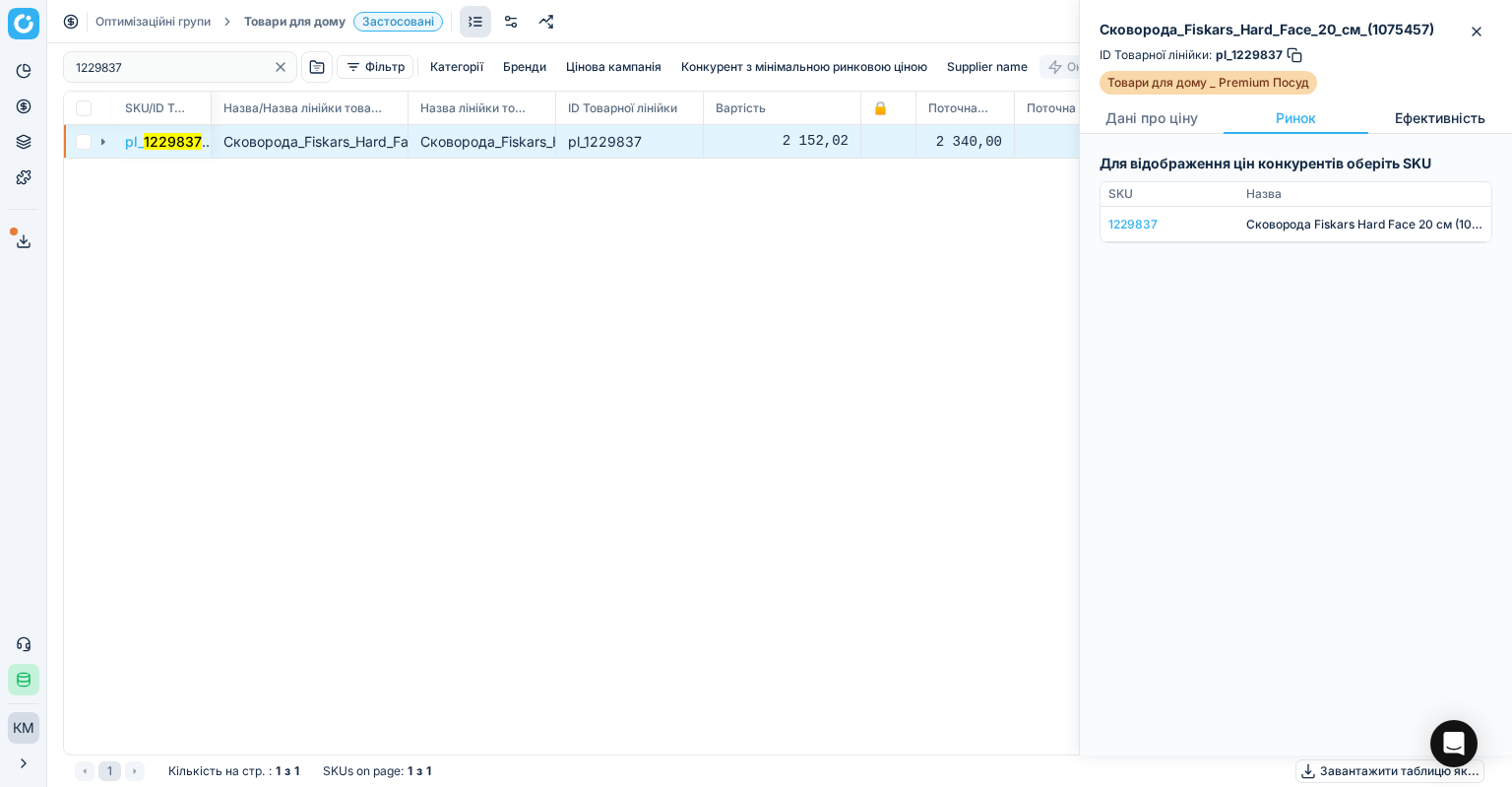 click on "Ефективність" at bounding box center [1440, 118] 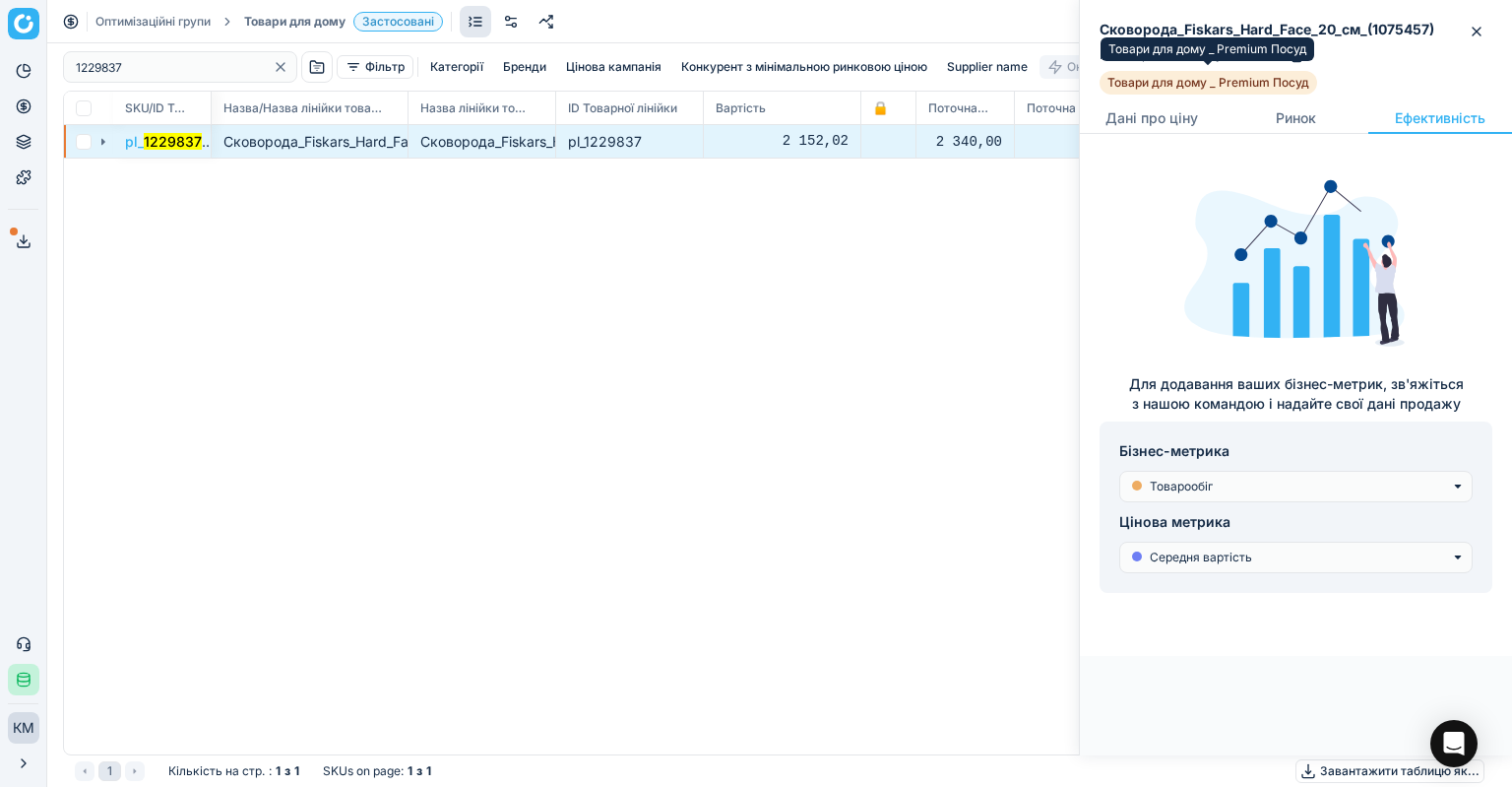 click on "Товари для дому _ Premium Посуд" at bounding box center [1208, 83] 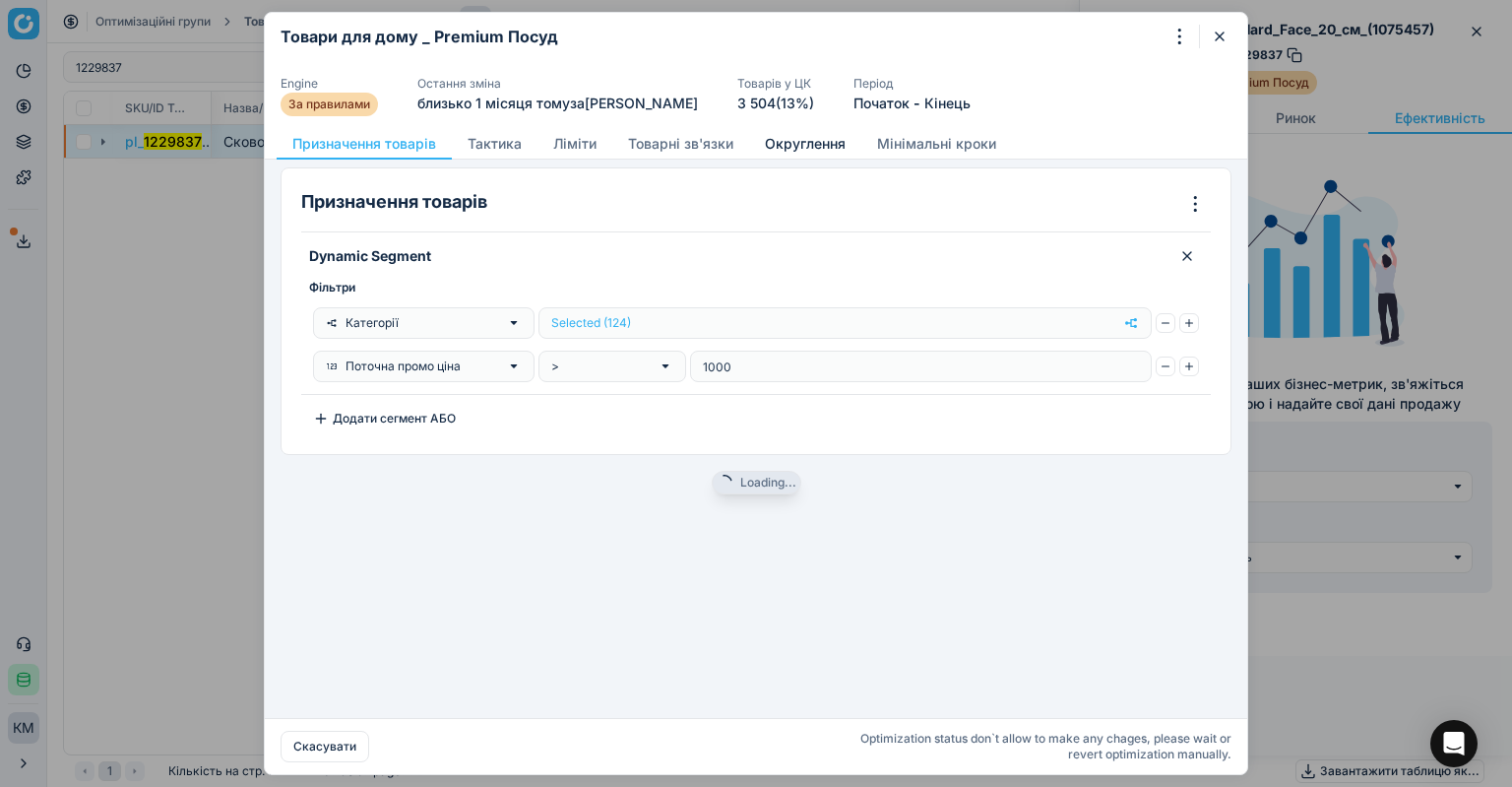 click on "Округлення" at bounding box center (805, 144) 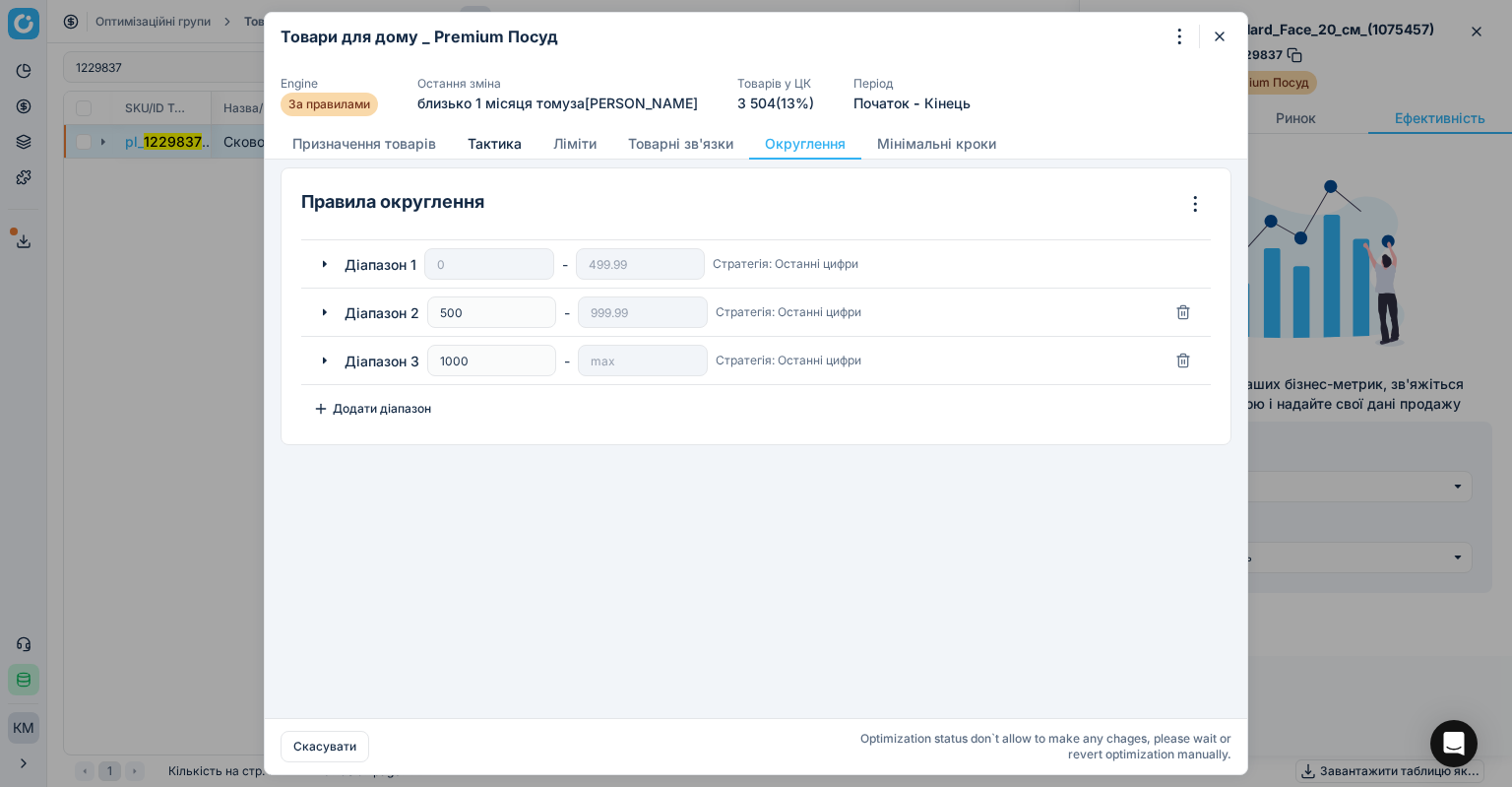 click on "Тактика" at bounding box center [494, 144] 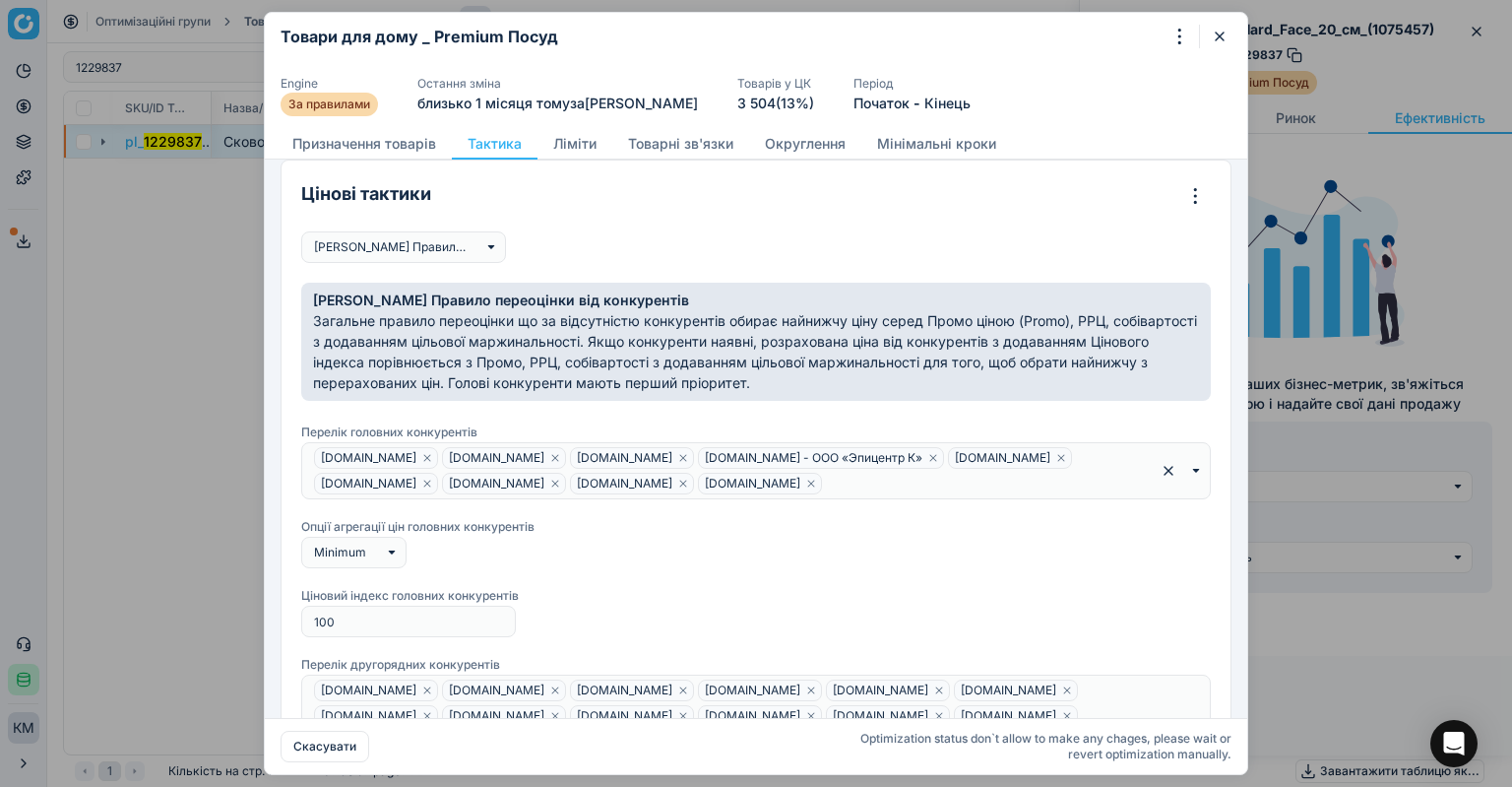 scroll, scrollTop: 197, scrollLeft: 0, axis: vertical 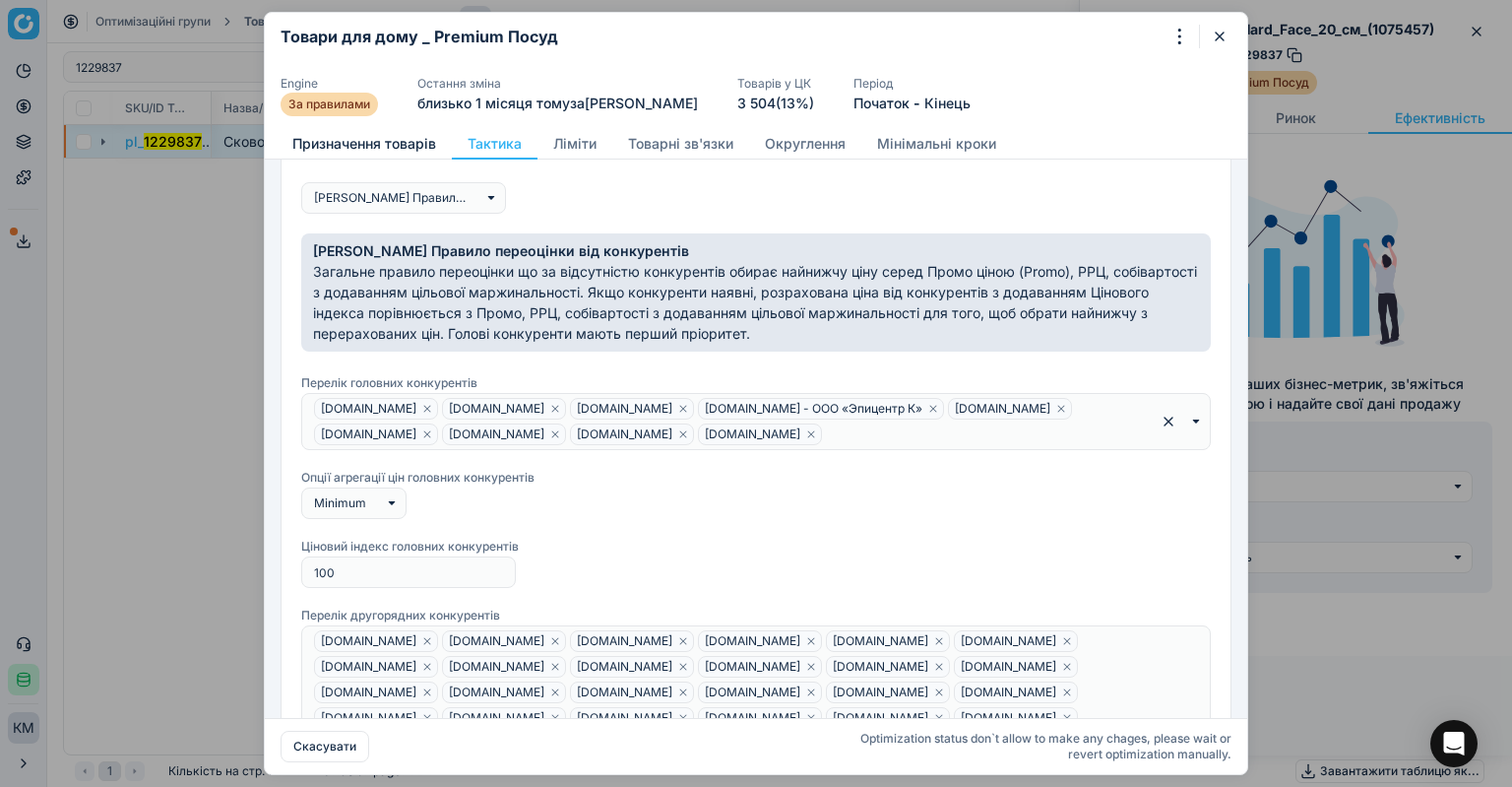 click on "Призначення товарів" at bounding box center [364, 144] 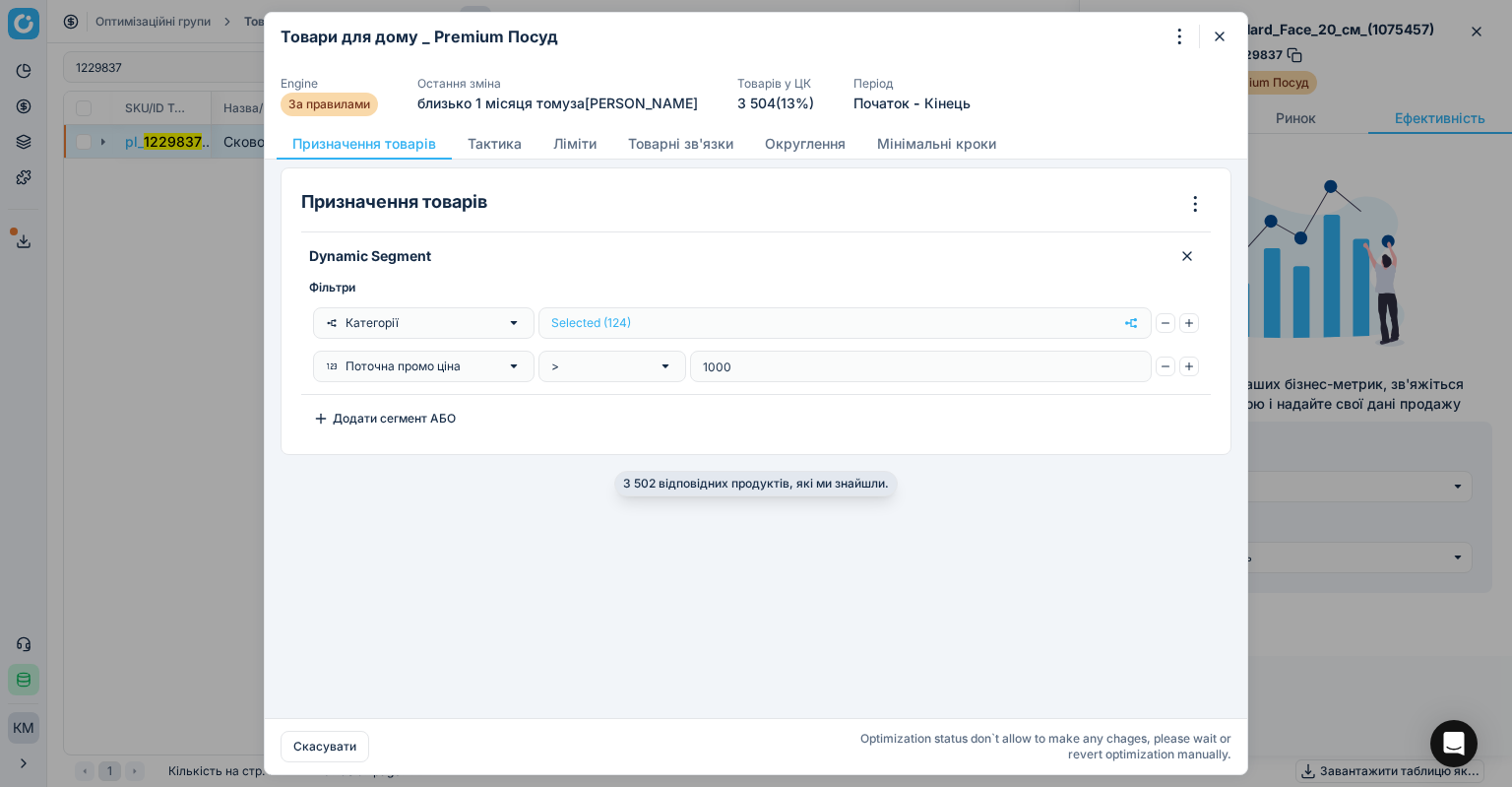 scroll, scrollTop: 0, scrollLeft: 0, axis: both 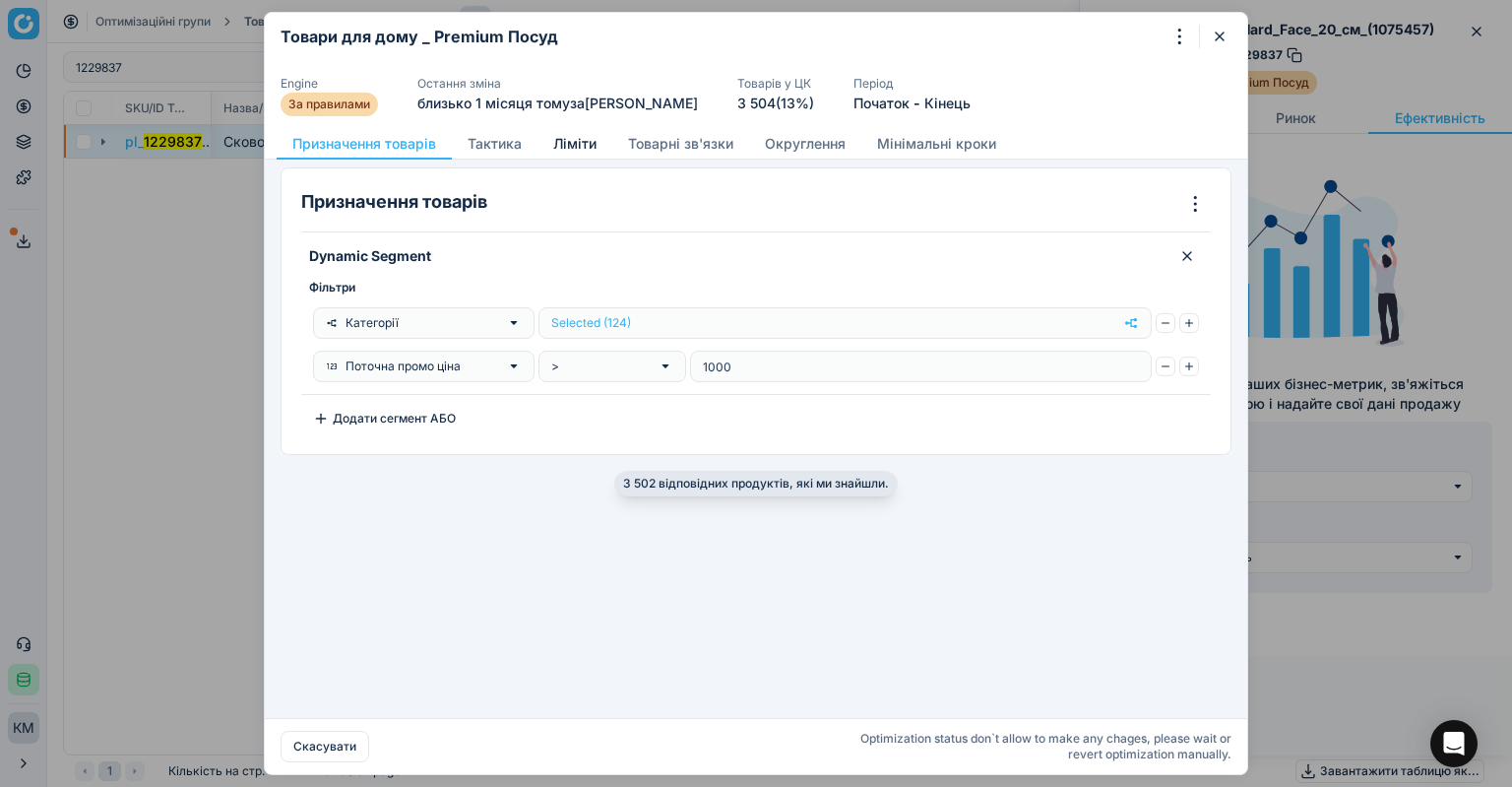 click on "Ліміти" at bounding box center (575, 144) 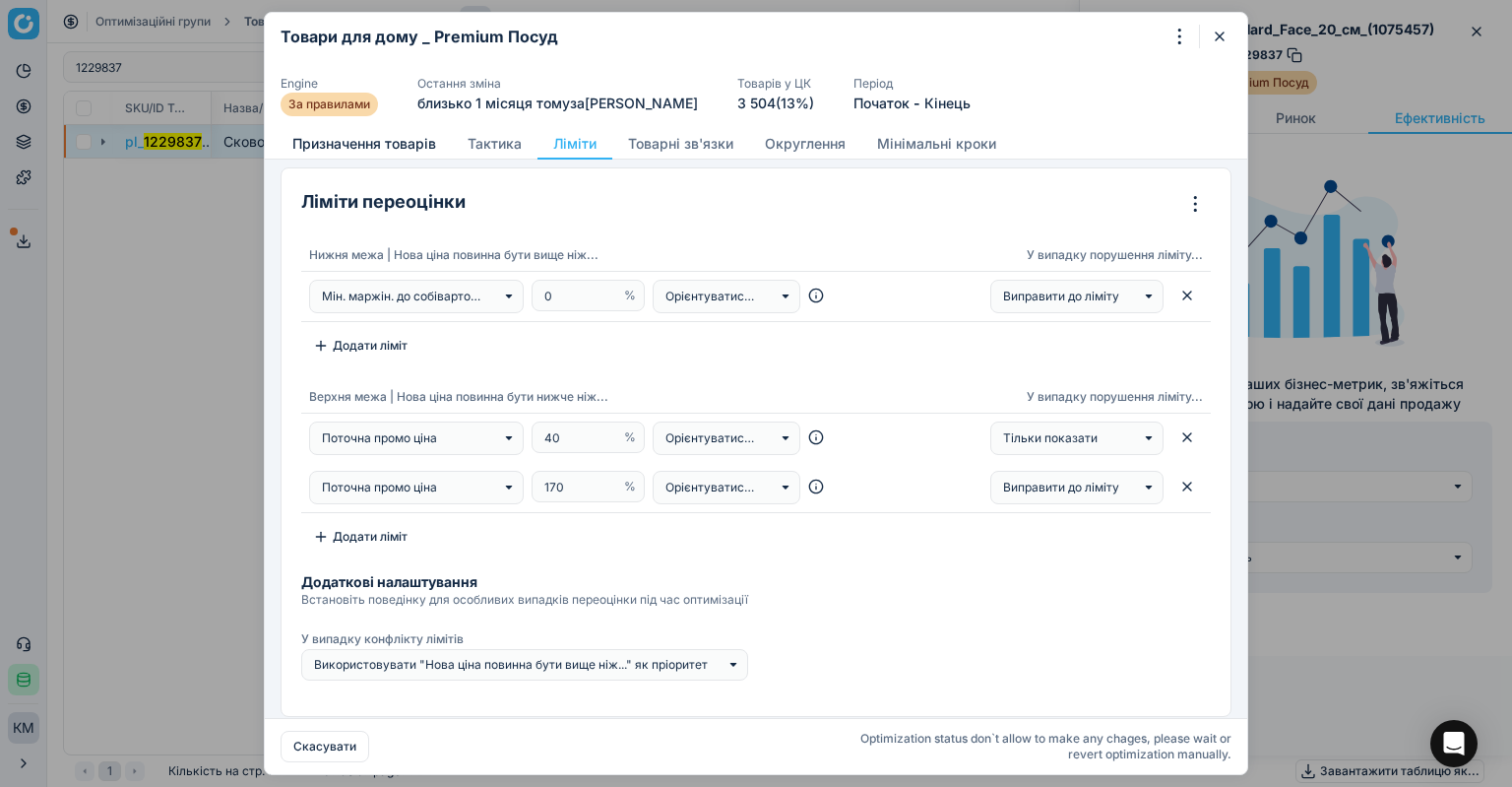 click on "Призначення товарів" at bounding box center (364, 144) 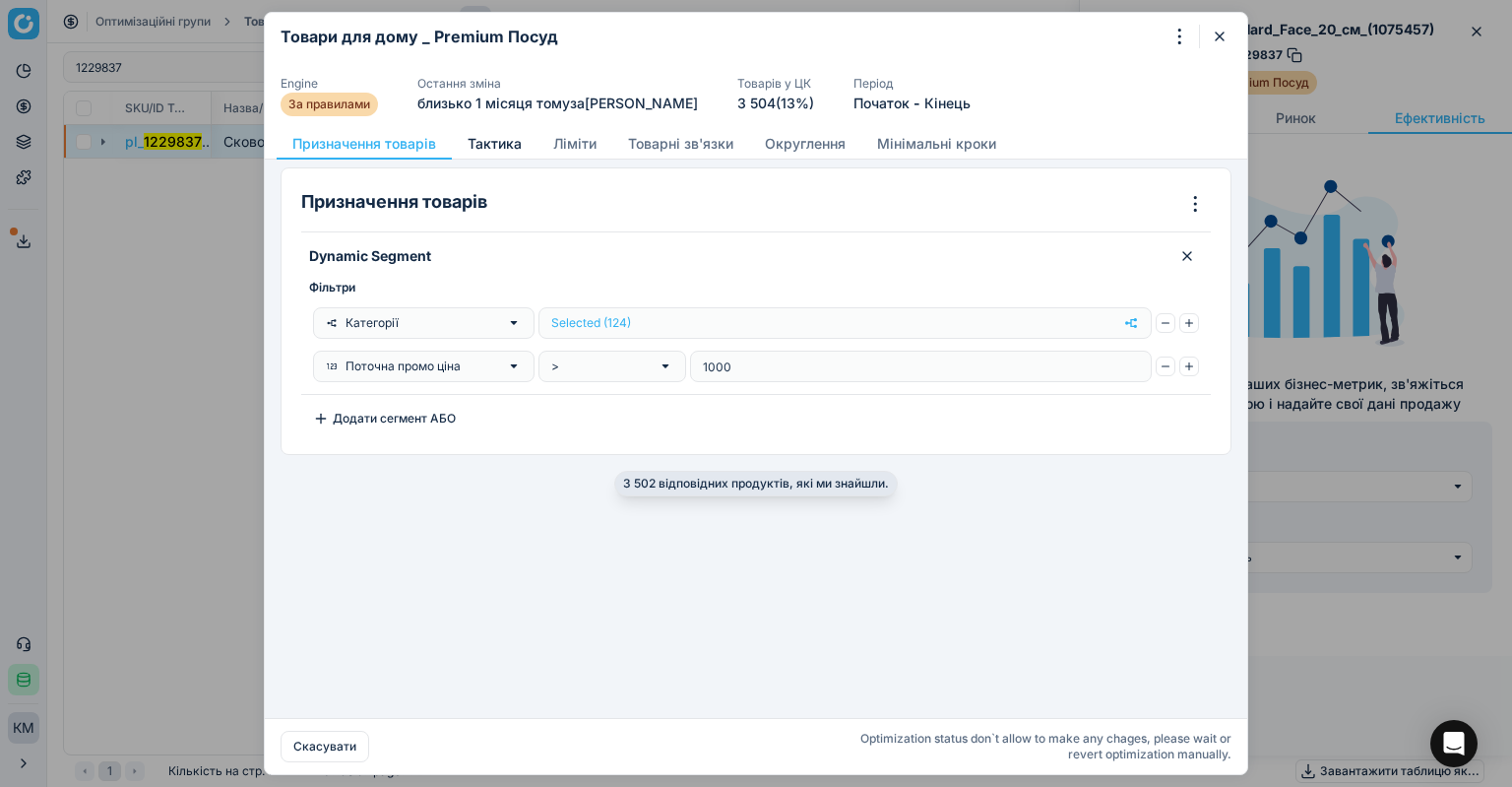 click on "Тактика" at bounding box center [494, 144] 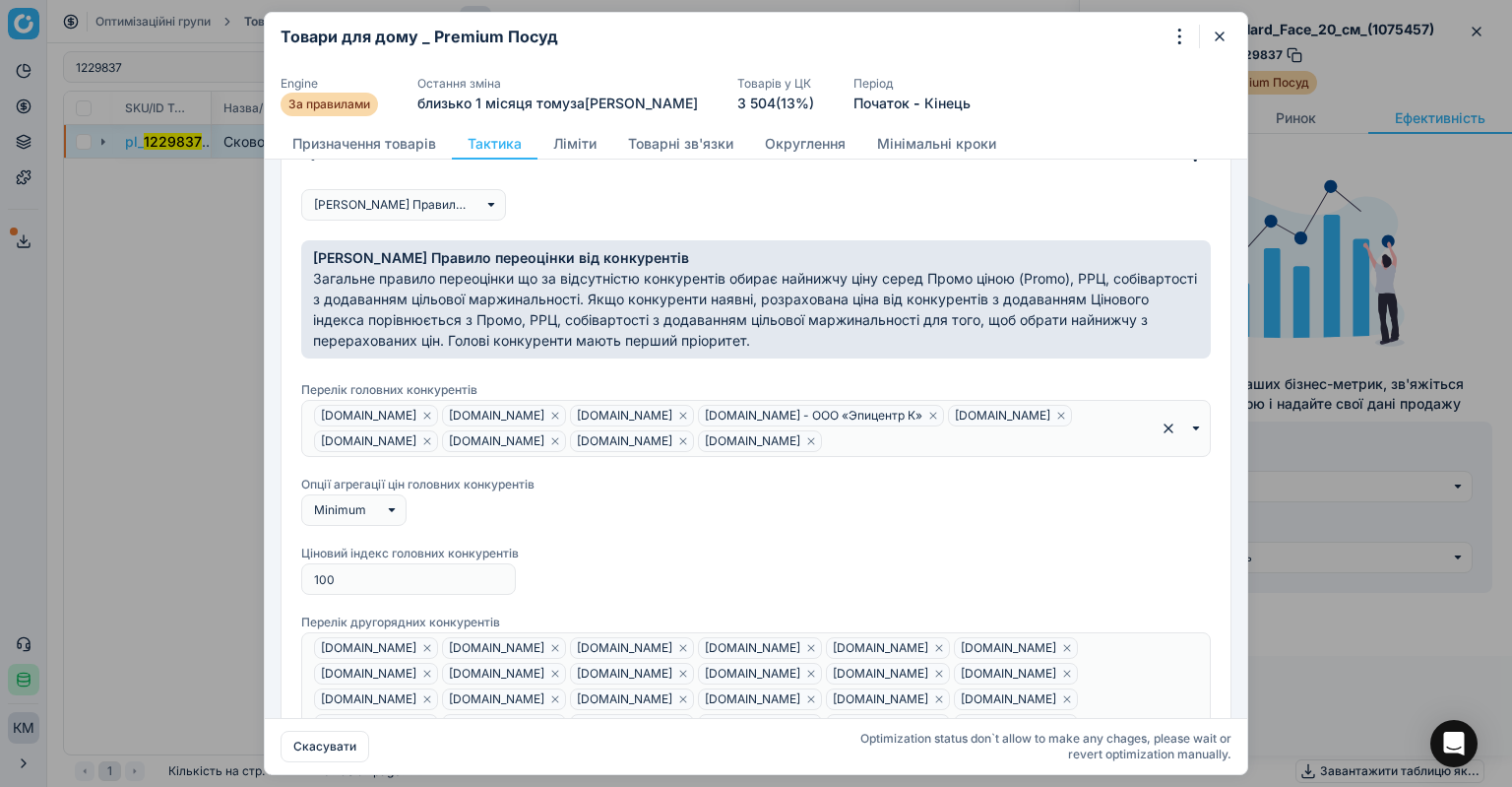 scroll, scrollTop: 176, scrollLeft: 0, axis: vertical 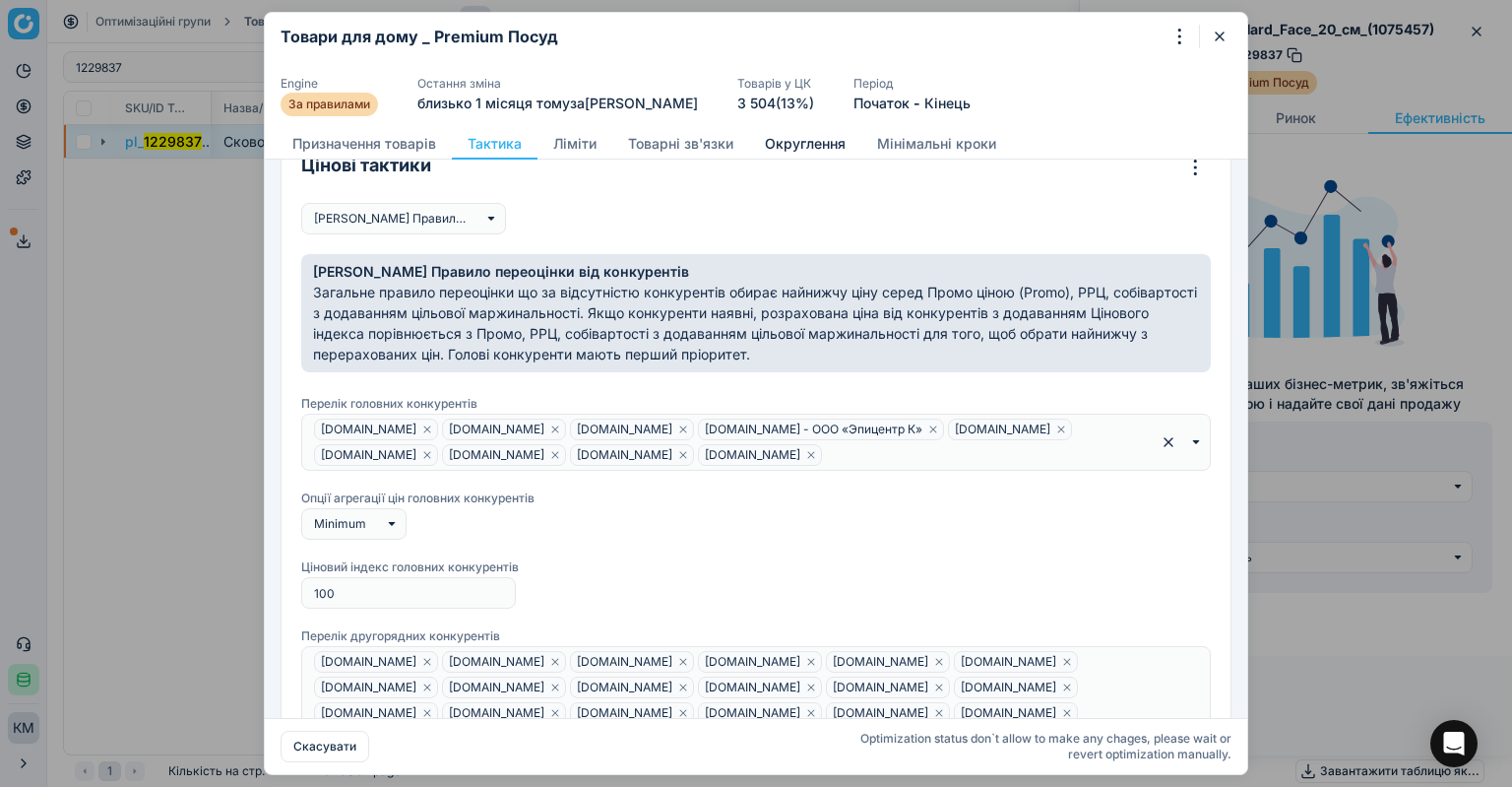 click on "Округлення" at bounding box center (805, 144) 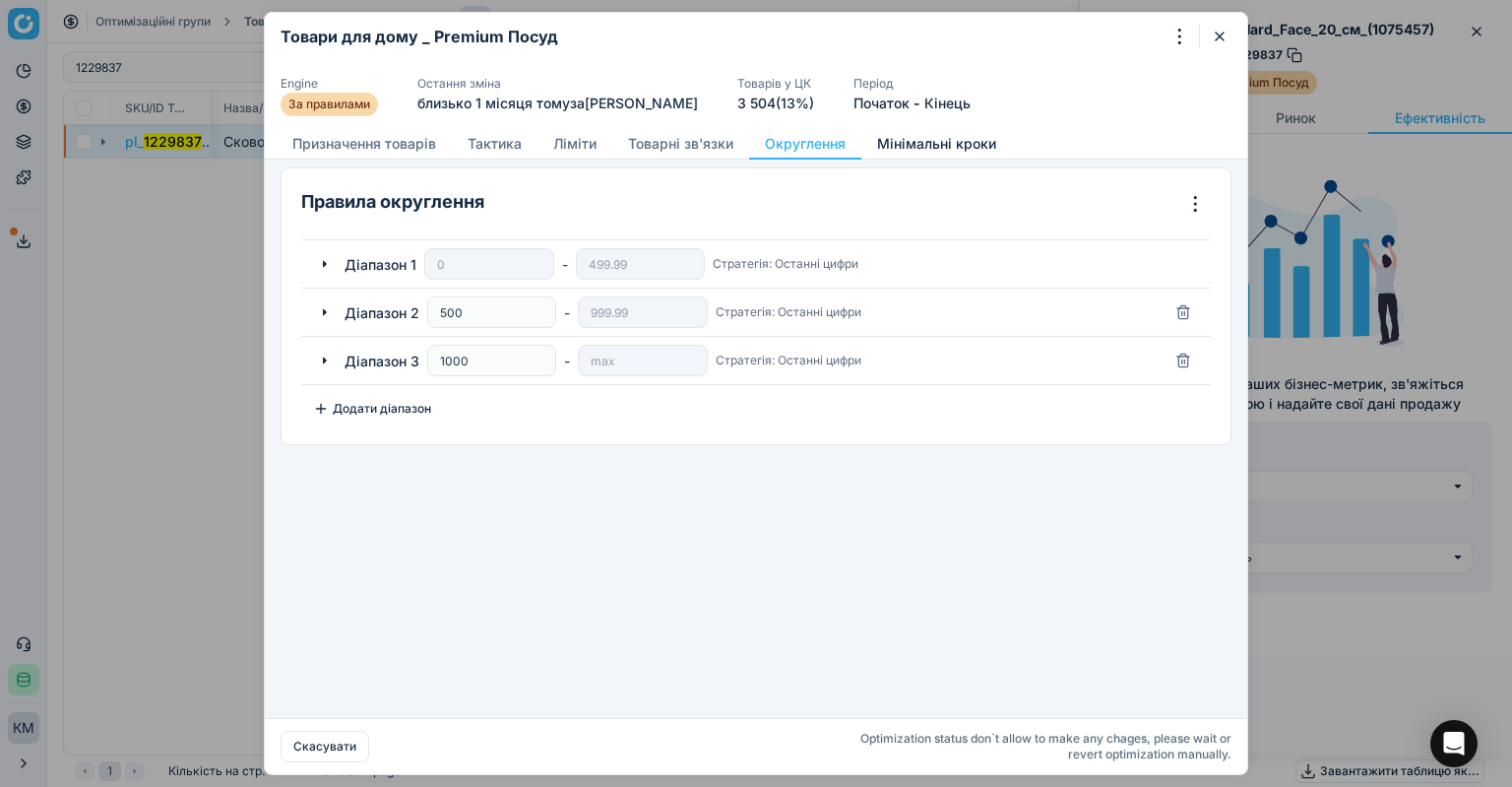click on "Мінімальні кроки" at bounding box center (936, 144) 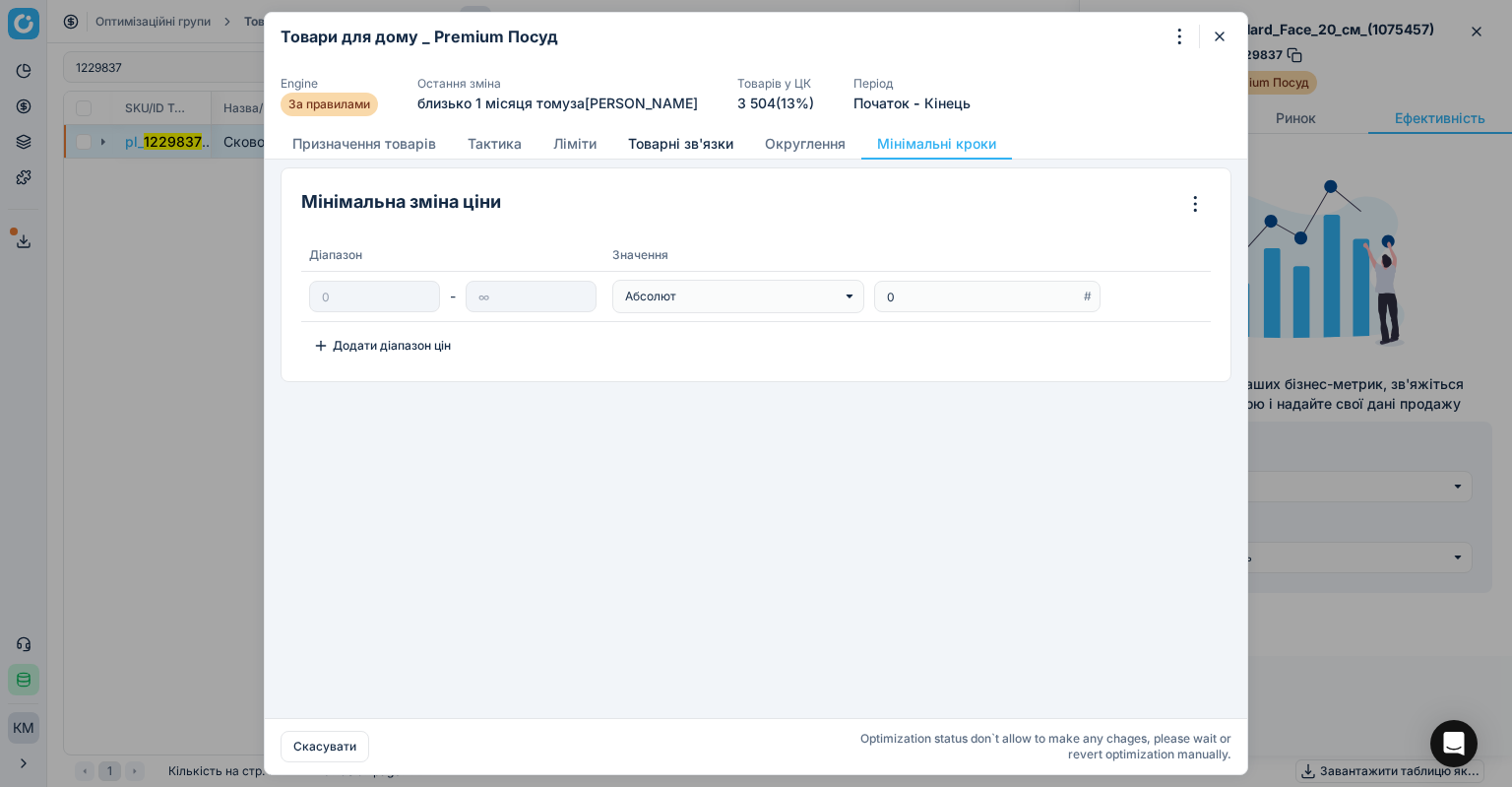 click on "Товарні зв'язки" at bounding box center [680, 144] 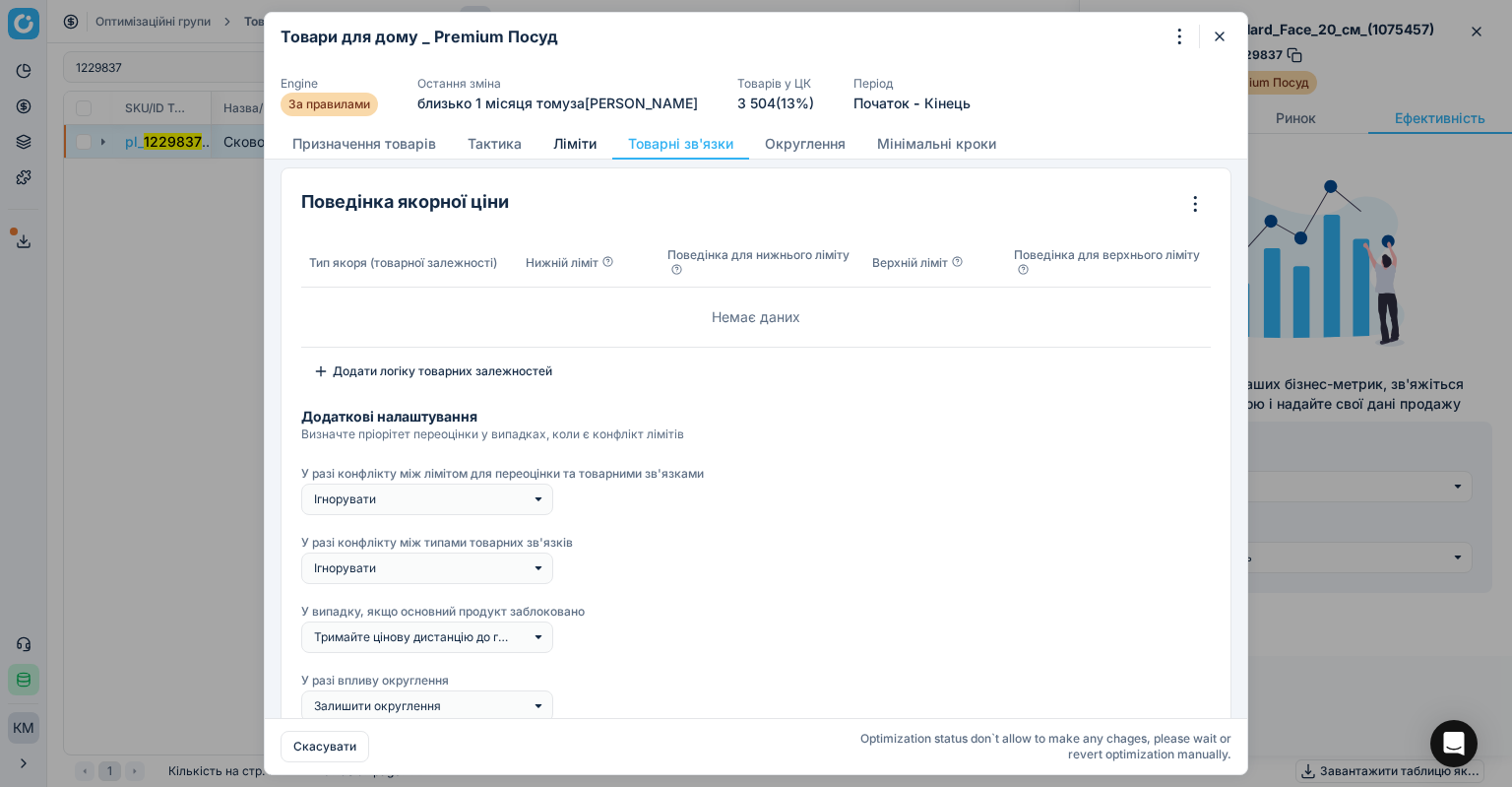 click on "Ліміти" at bounding box center (575, 144) 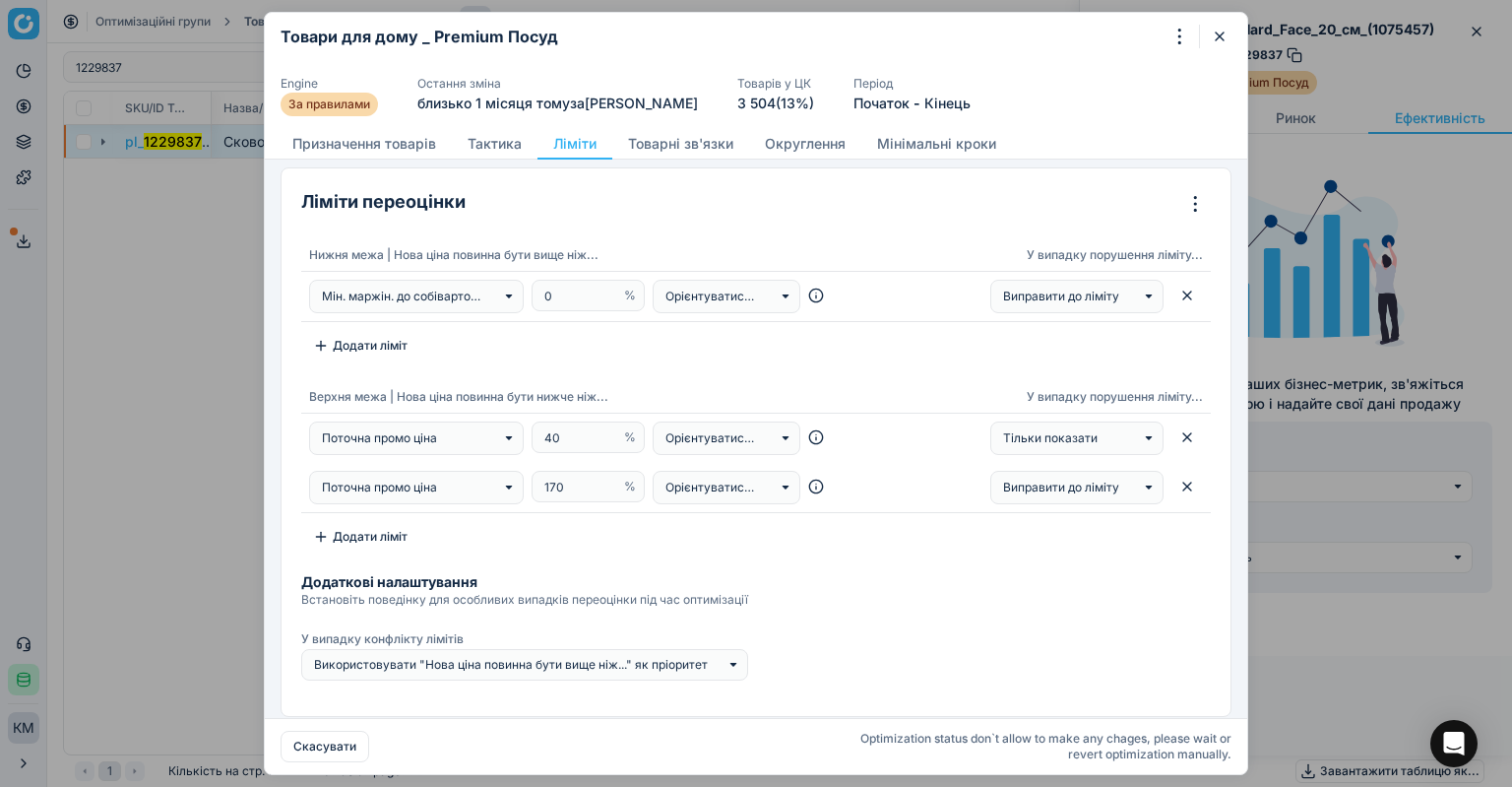 click at bounding box center [756, 393] 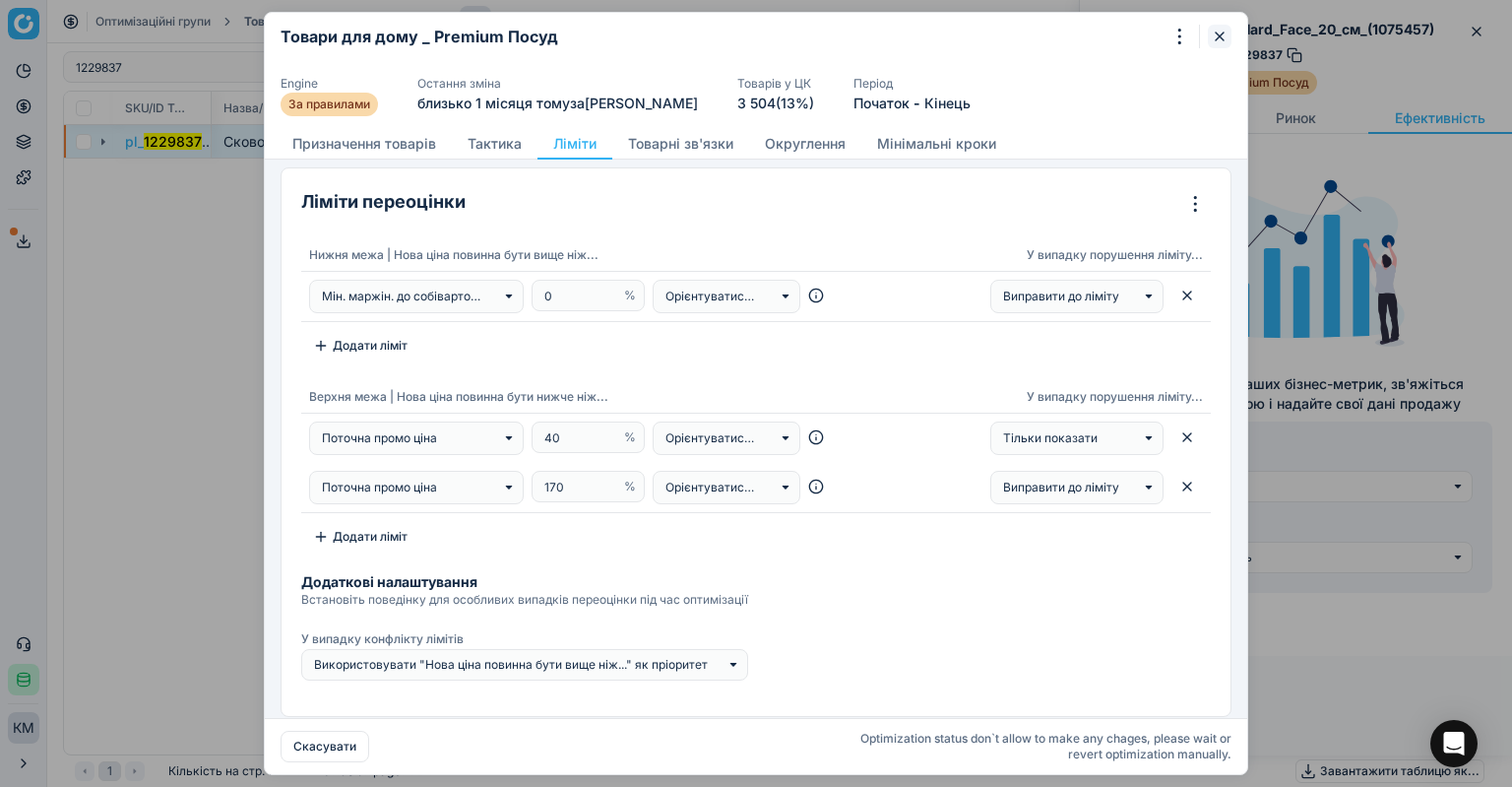 click 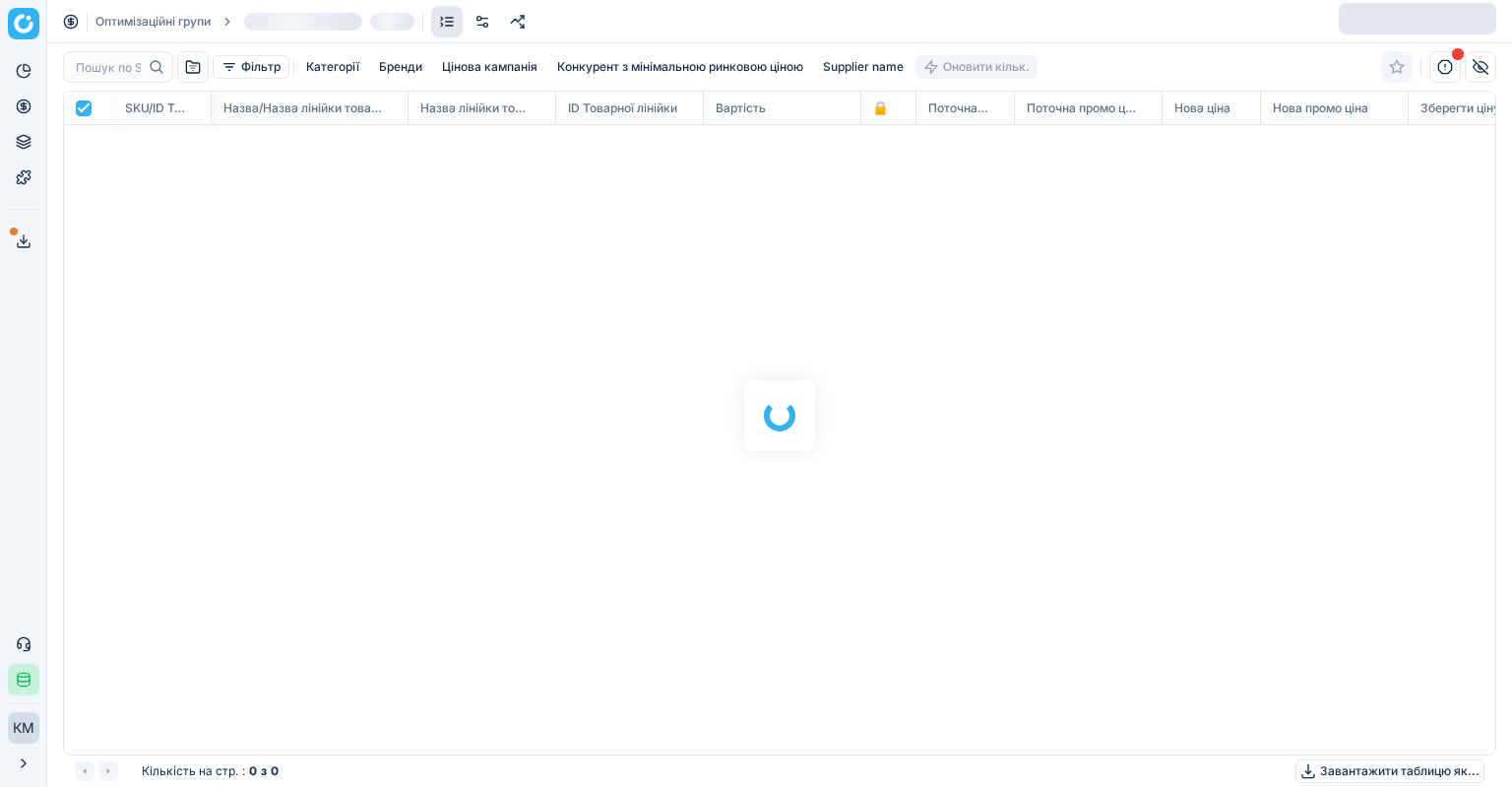 scroll, scrollTop: 0, scrollLeft: 0, axis: both 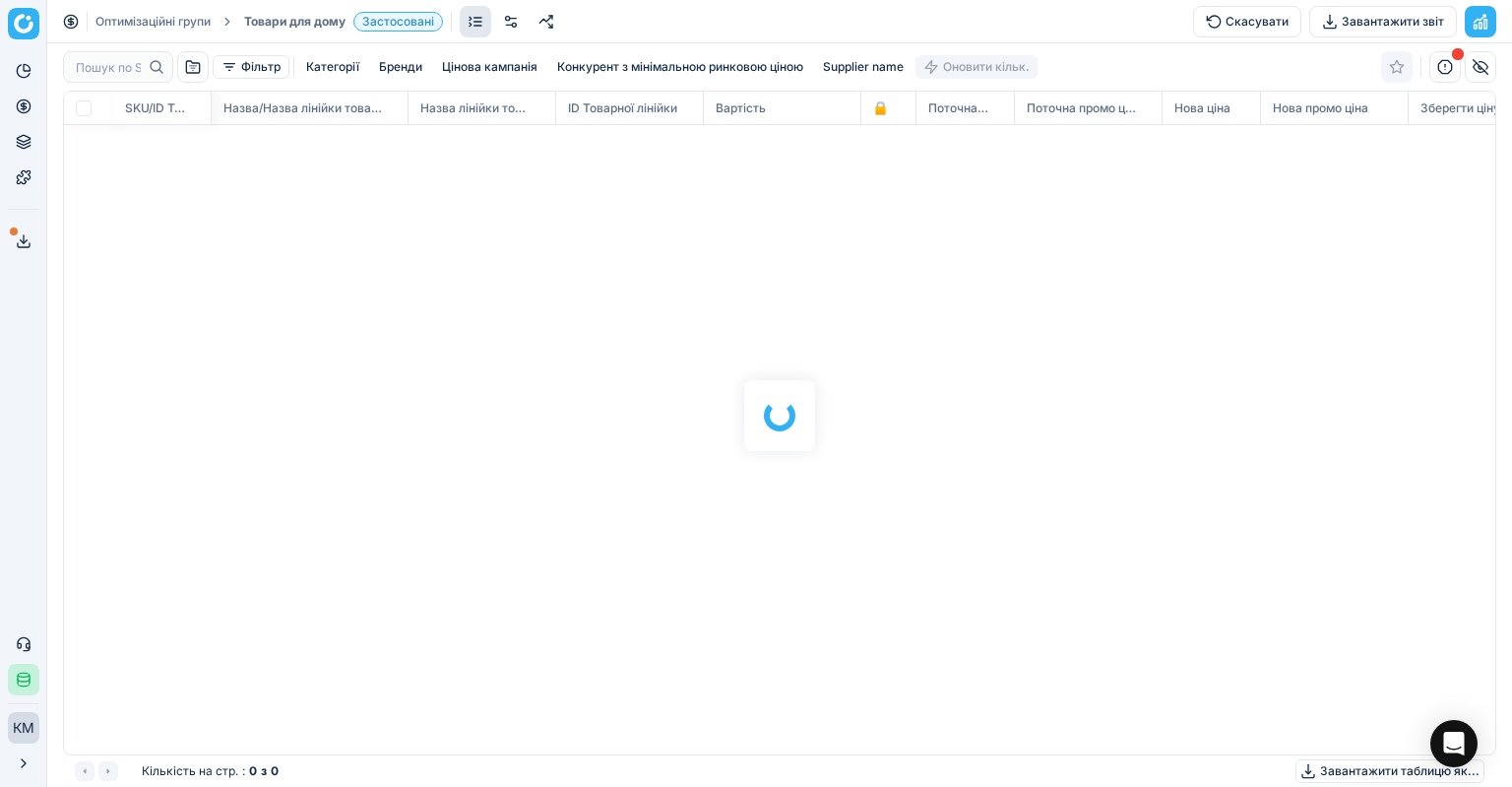 checkbox on "false" 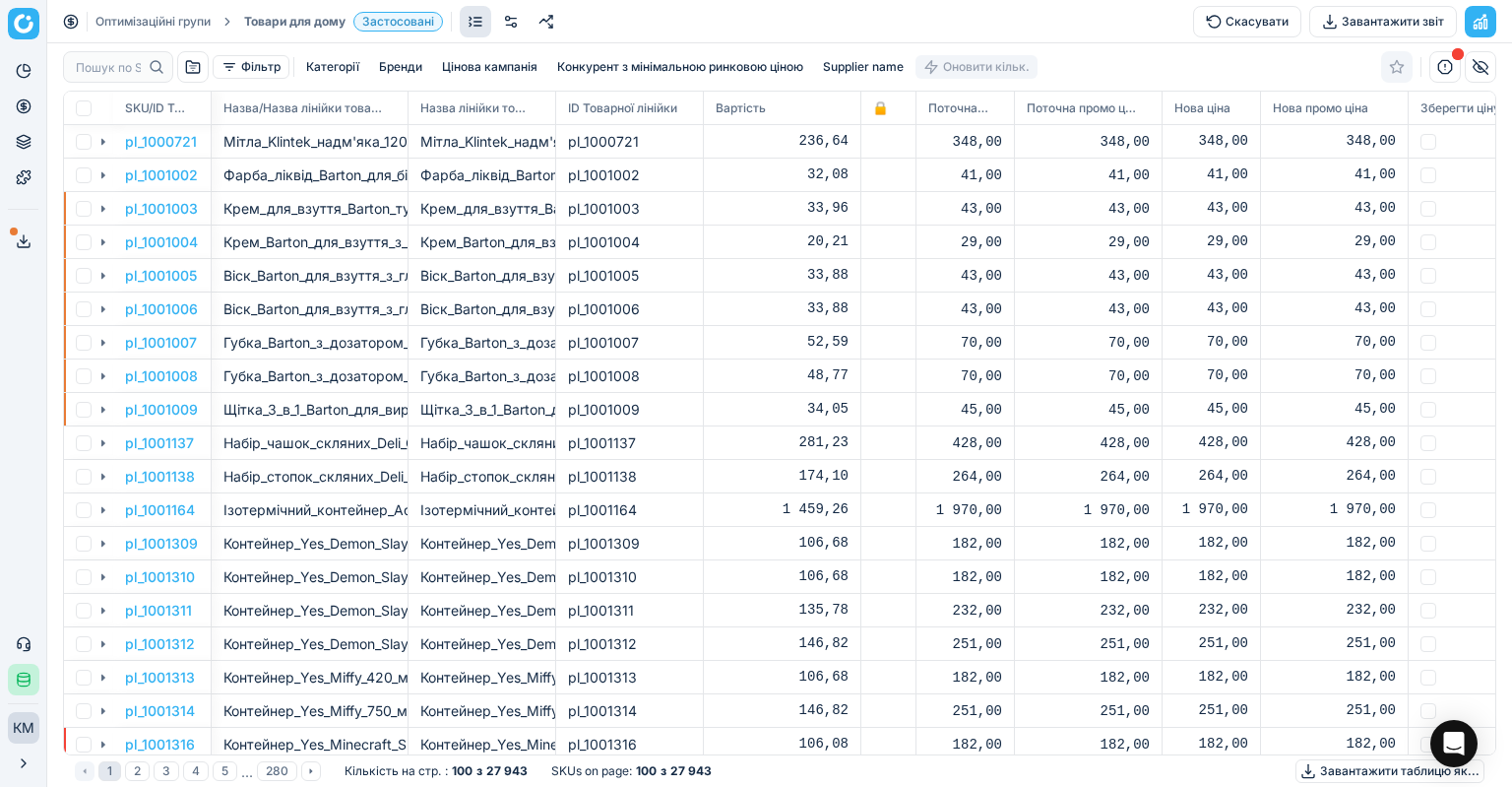 scroll, scrollTop: 633, scrollLeft: 1402, axis: both 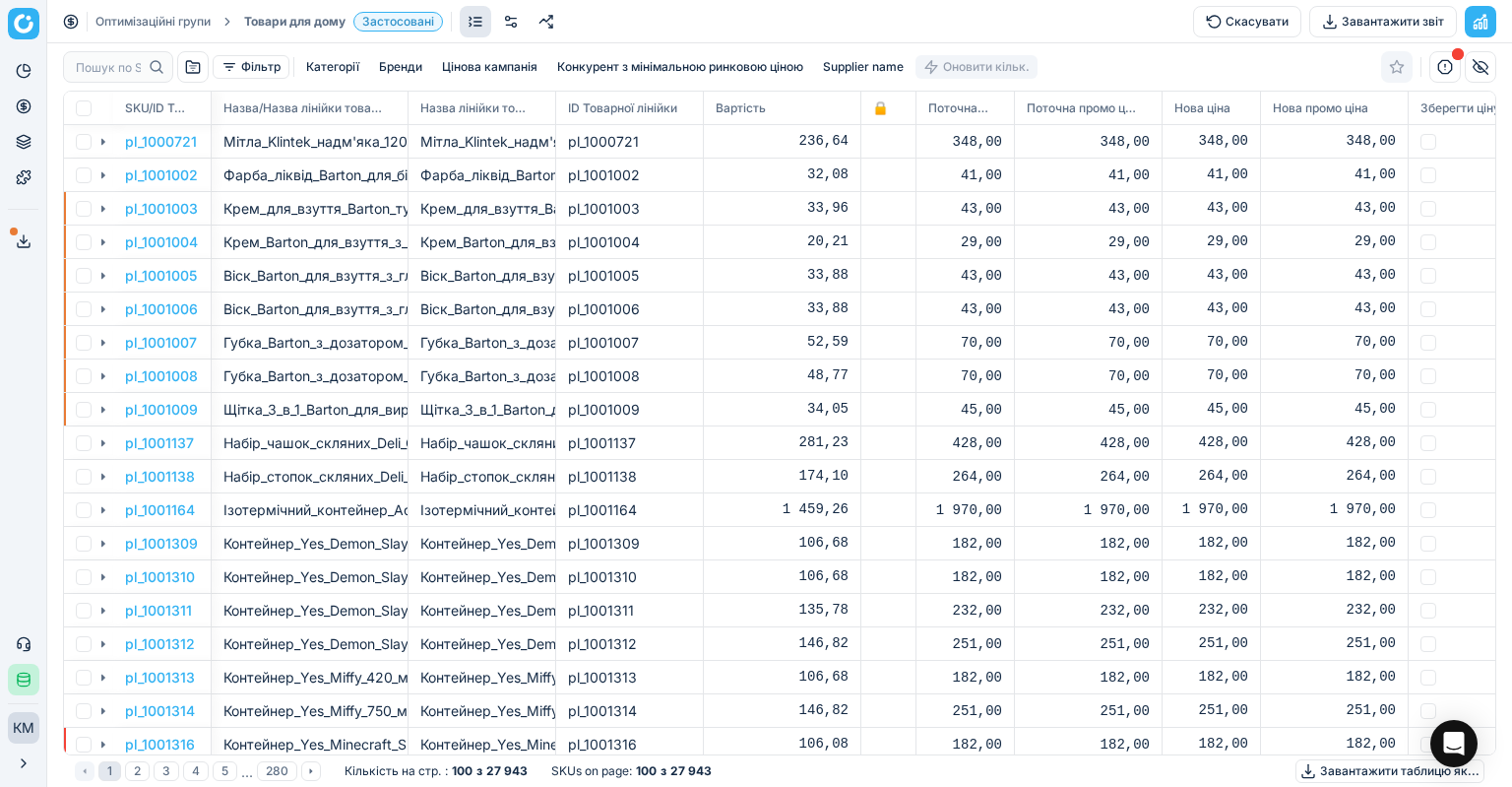 click on "Фільтр   Категорії   [PERSON_NAME] кампанія   Конкурент з мінімальною ринковою ціною   Supplier name   Оновити кільк." at bounding box center [780, 67] 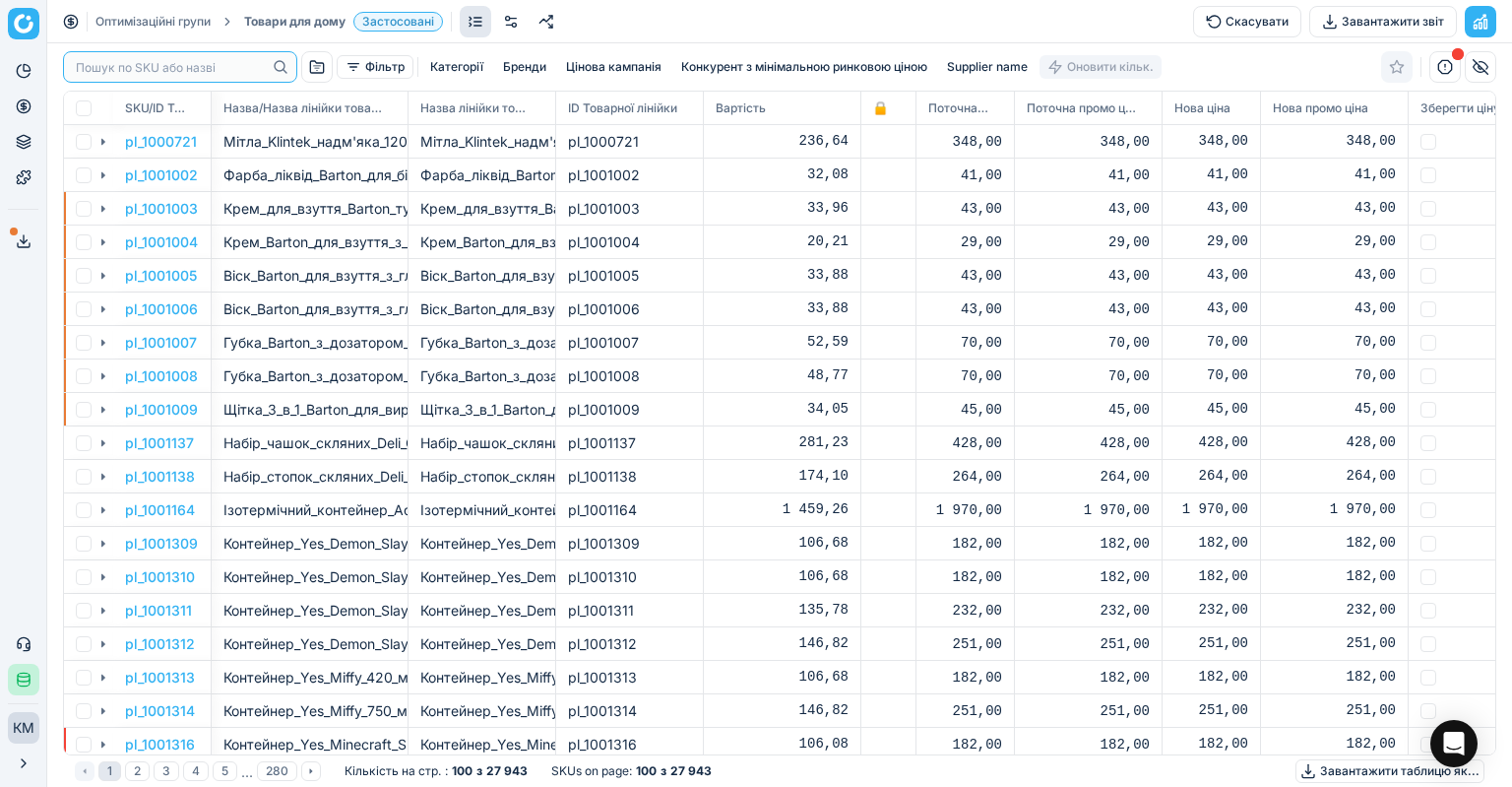 click at bounding box center (170, 67) 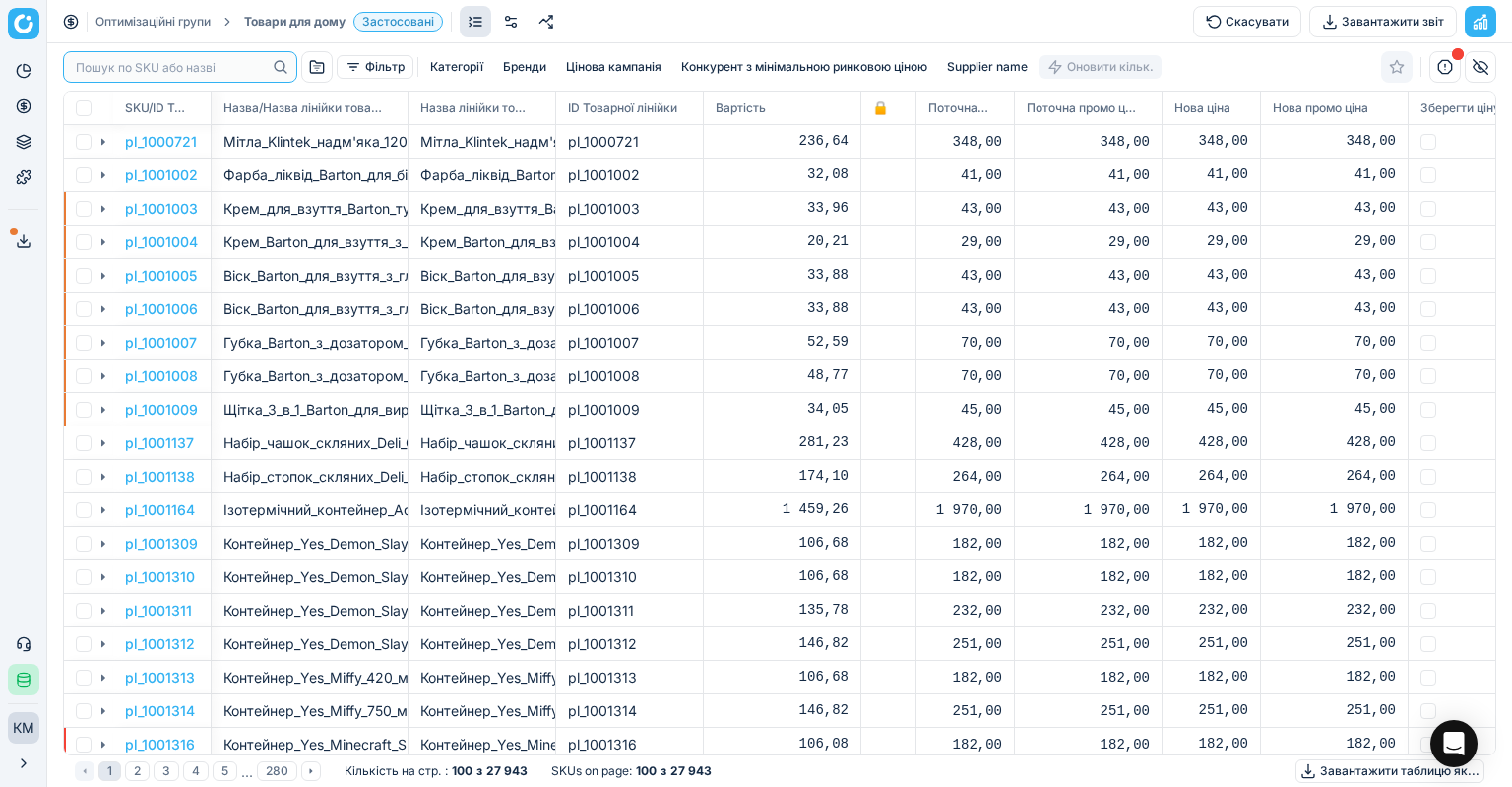 paste on "1229837" 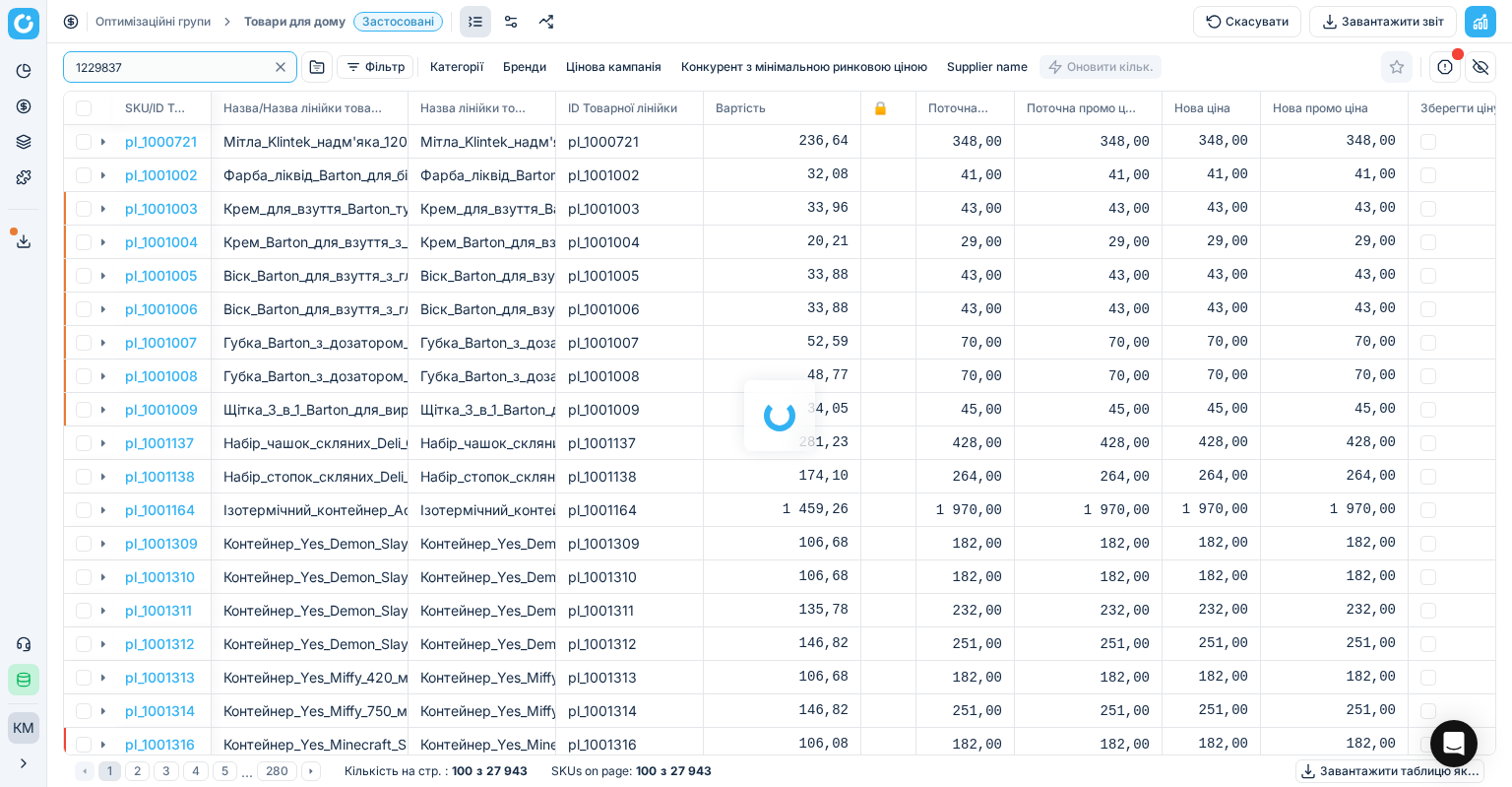scroll, scrollTop: 2, scrollLeft: 2, axis: both 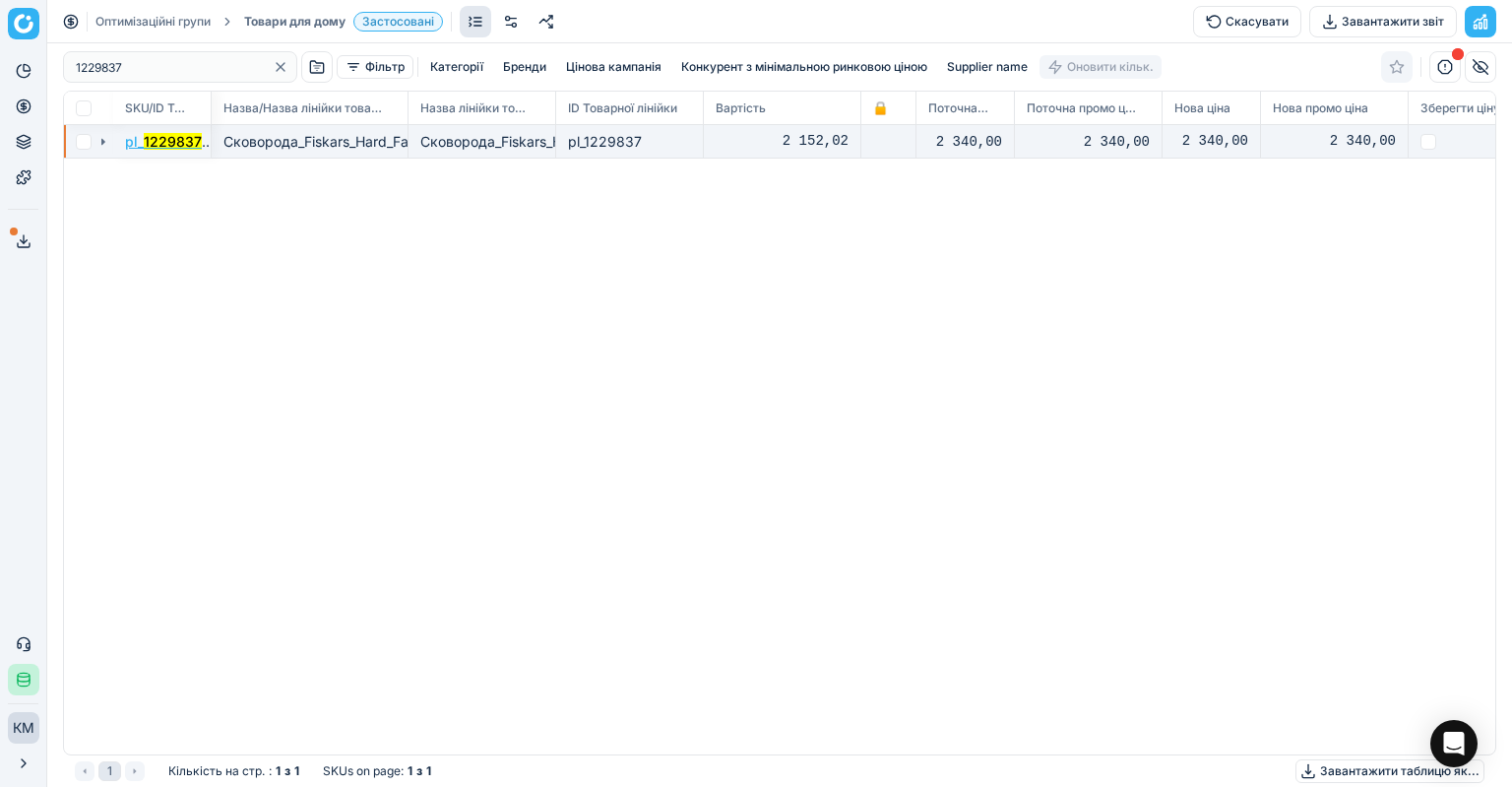 click on "pl_ 1229837" at bounding box center (163, 141) 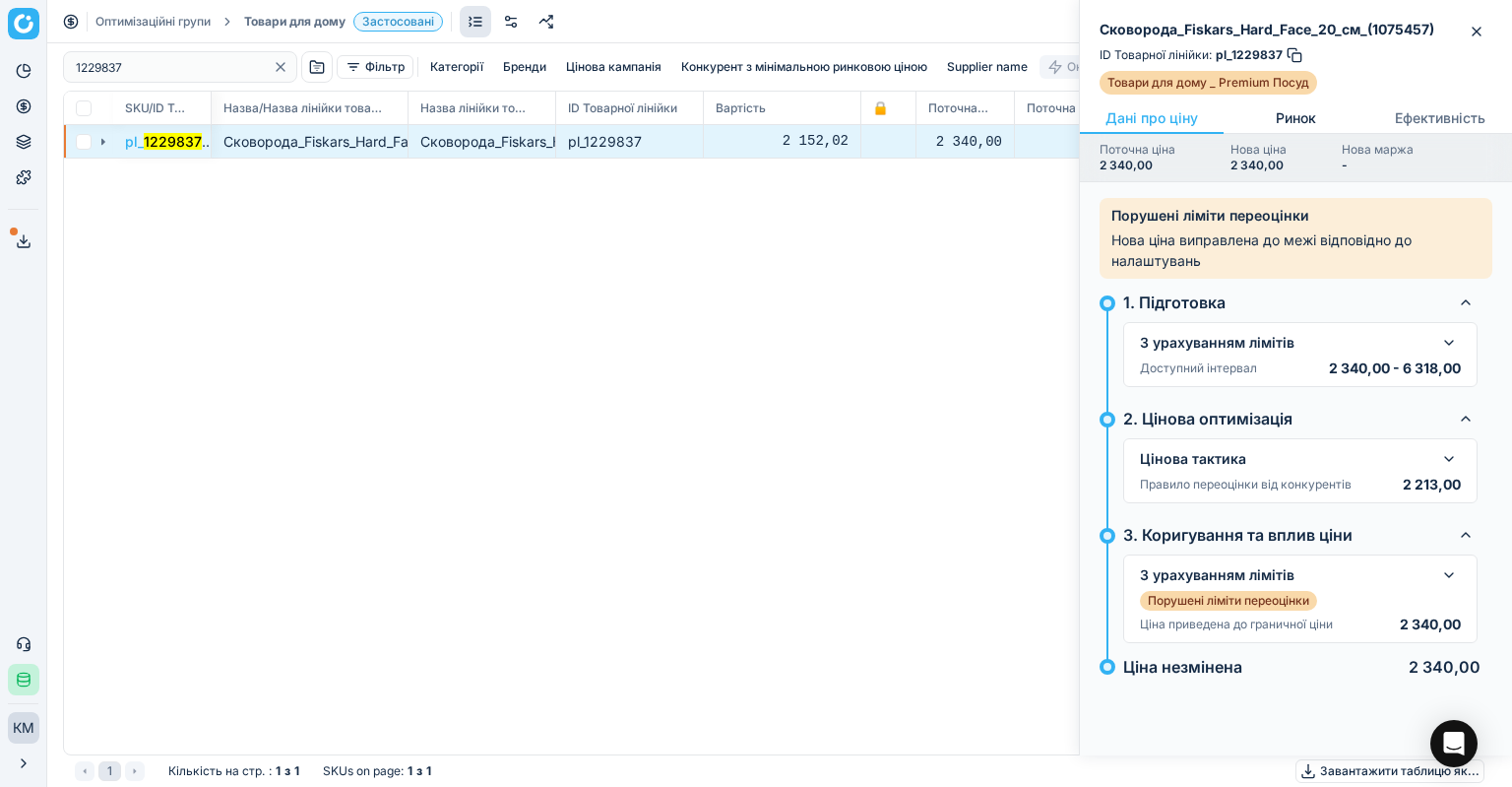 click on "Ринок" at bounding box center (1295, 118) 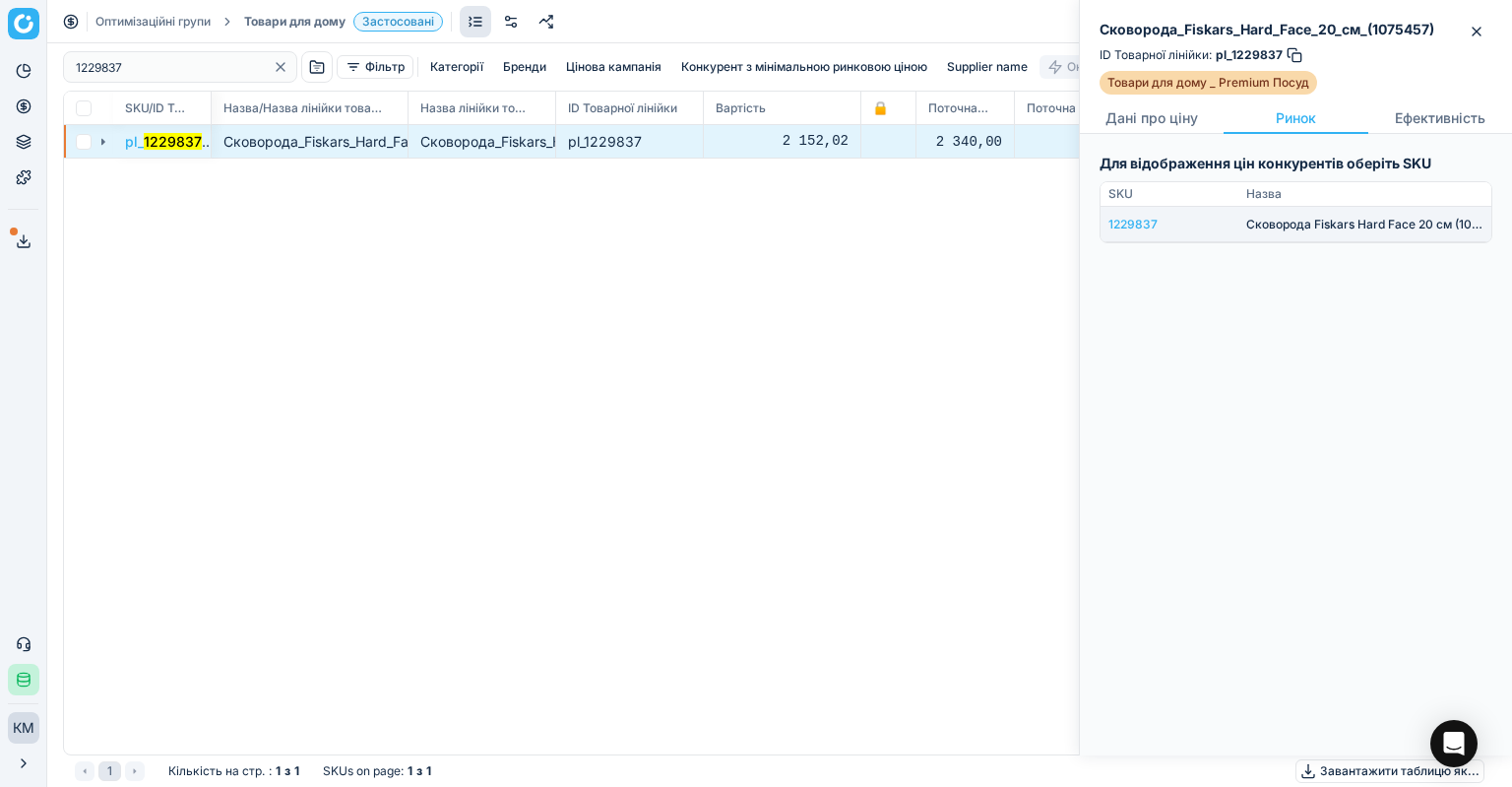 click on "1229837" at bounding box center (1169, 225) 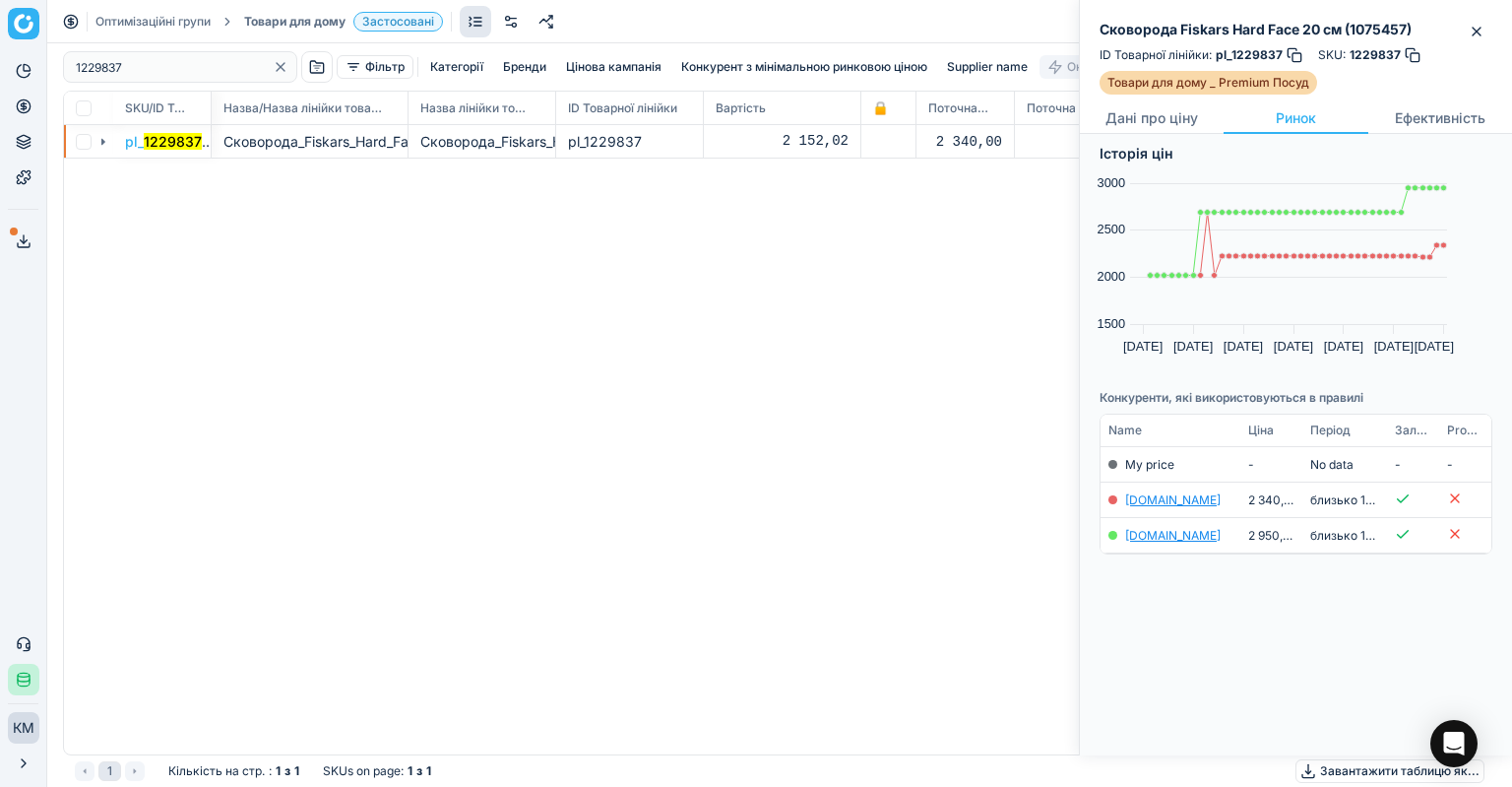 click on "Ринок" at bounding box center [1295, 118] 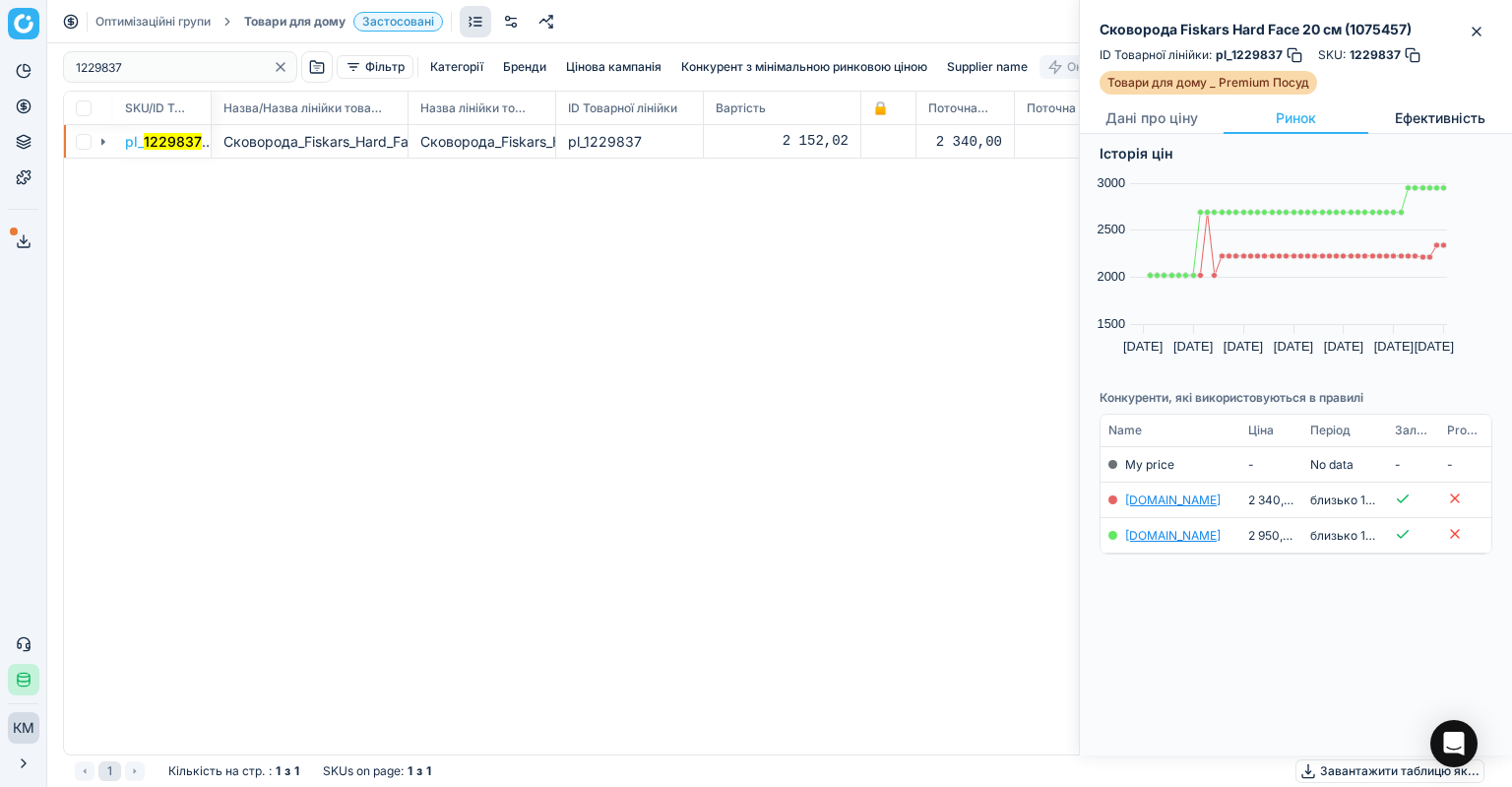 click on "Ефективність" at bounding box center (1440, 118) 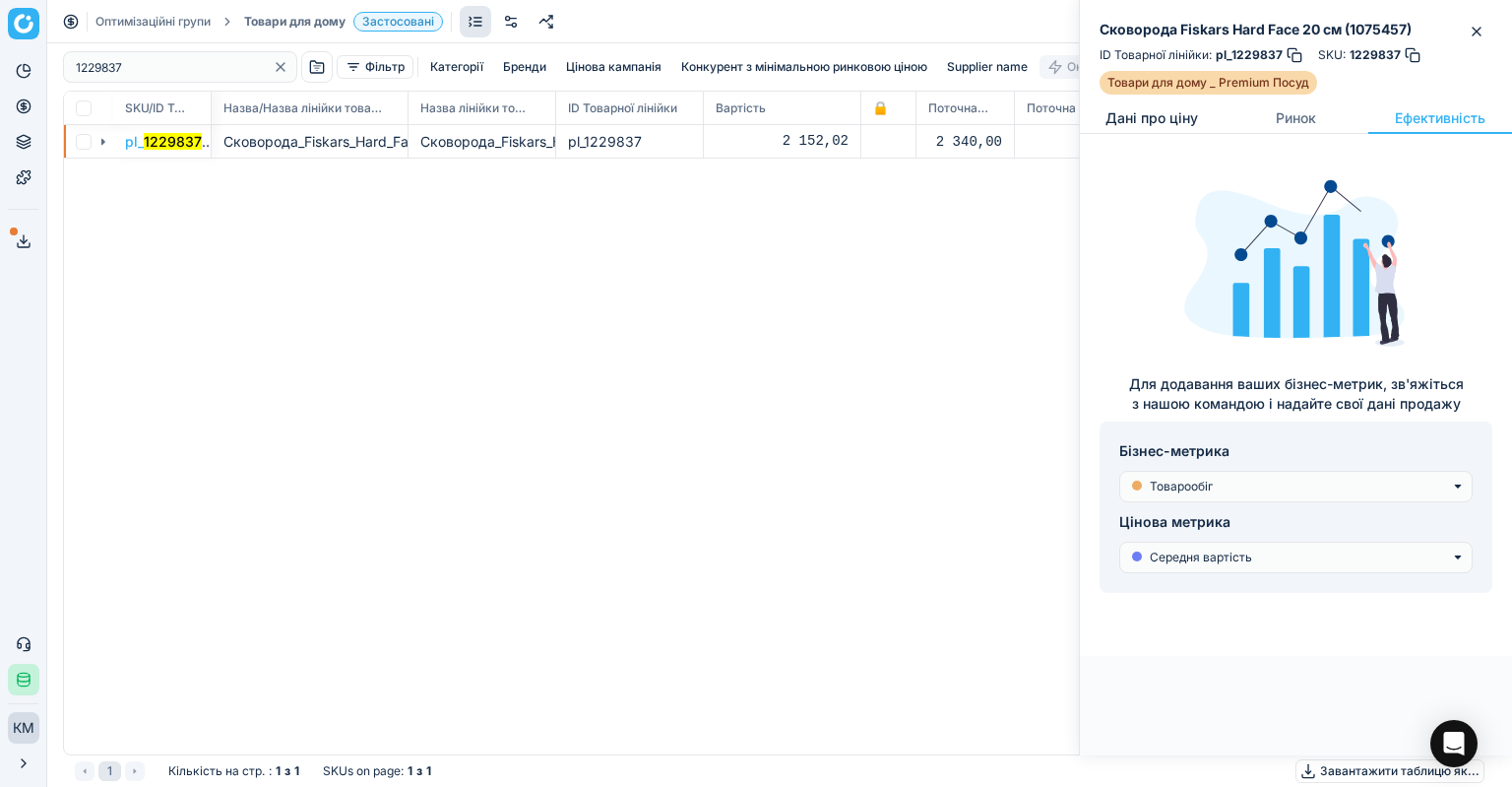 click on "Дані про ціну" at bounding box center [1152, 118] 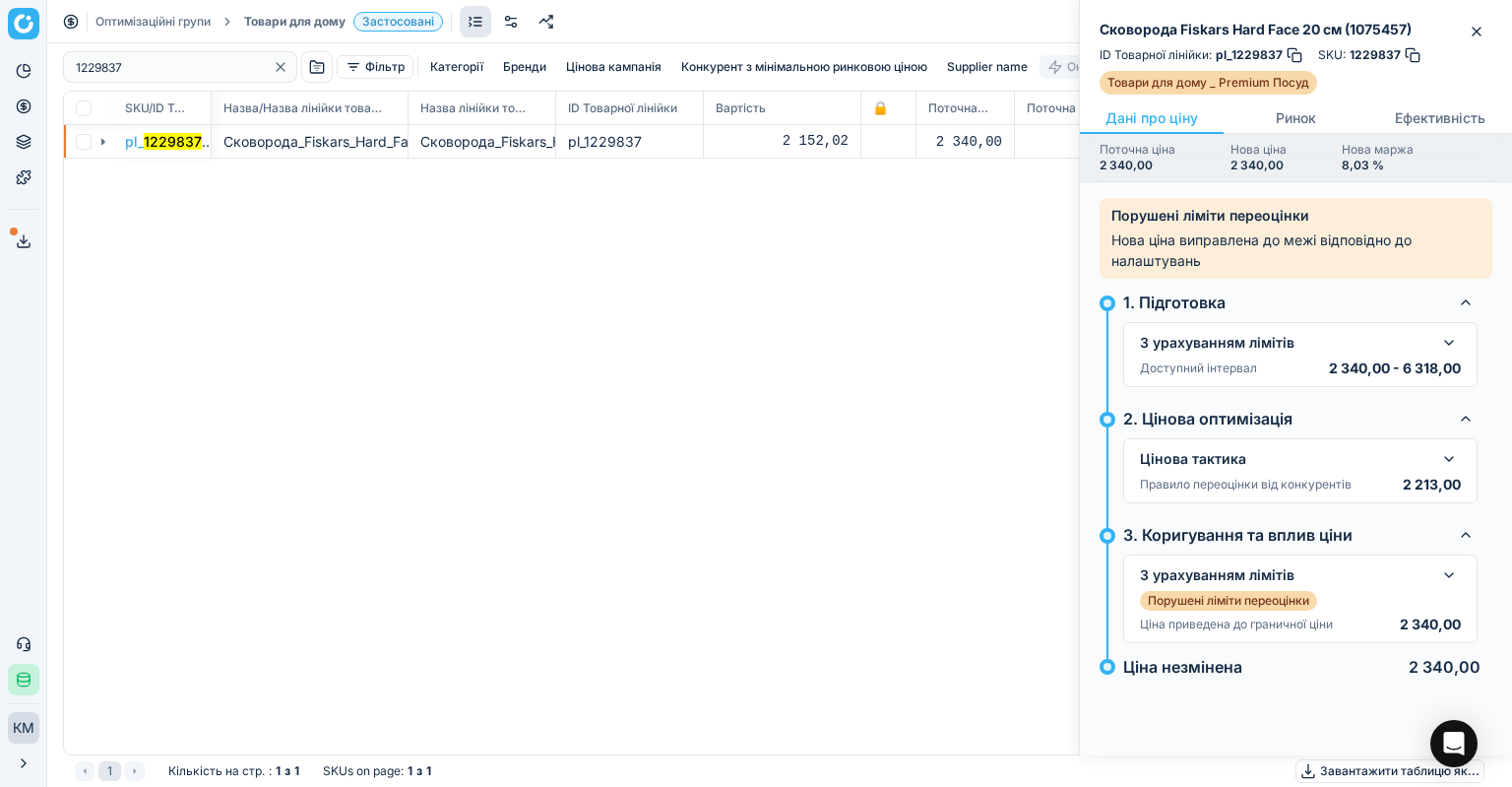 click on "SKU/ID Товарної лінійки Назва/Назва лінійки товарів Назва лінійки товарів ID Товарної лінійки Вартість 🔒 Поточна ціна Поточна промо ціна Нова ціна Нова промо ціна Зберегти ціну Нова знижка pl_ 1229837 Сковорода_Fiskars_Hard_Face_20_см_(1075457) Сковорода_Fiskars_Hard_Face_20_см_(1075457) pl_1229837 2 152,02 2 340,00 2 340,00 2 340,00 2 340,00 0,00" at bounding box center (780, 423) 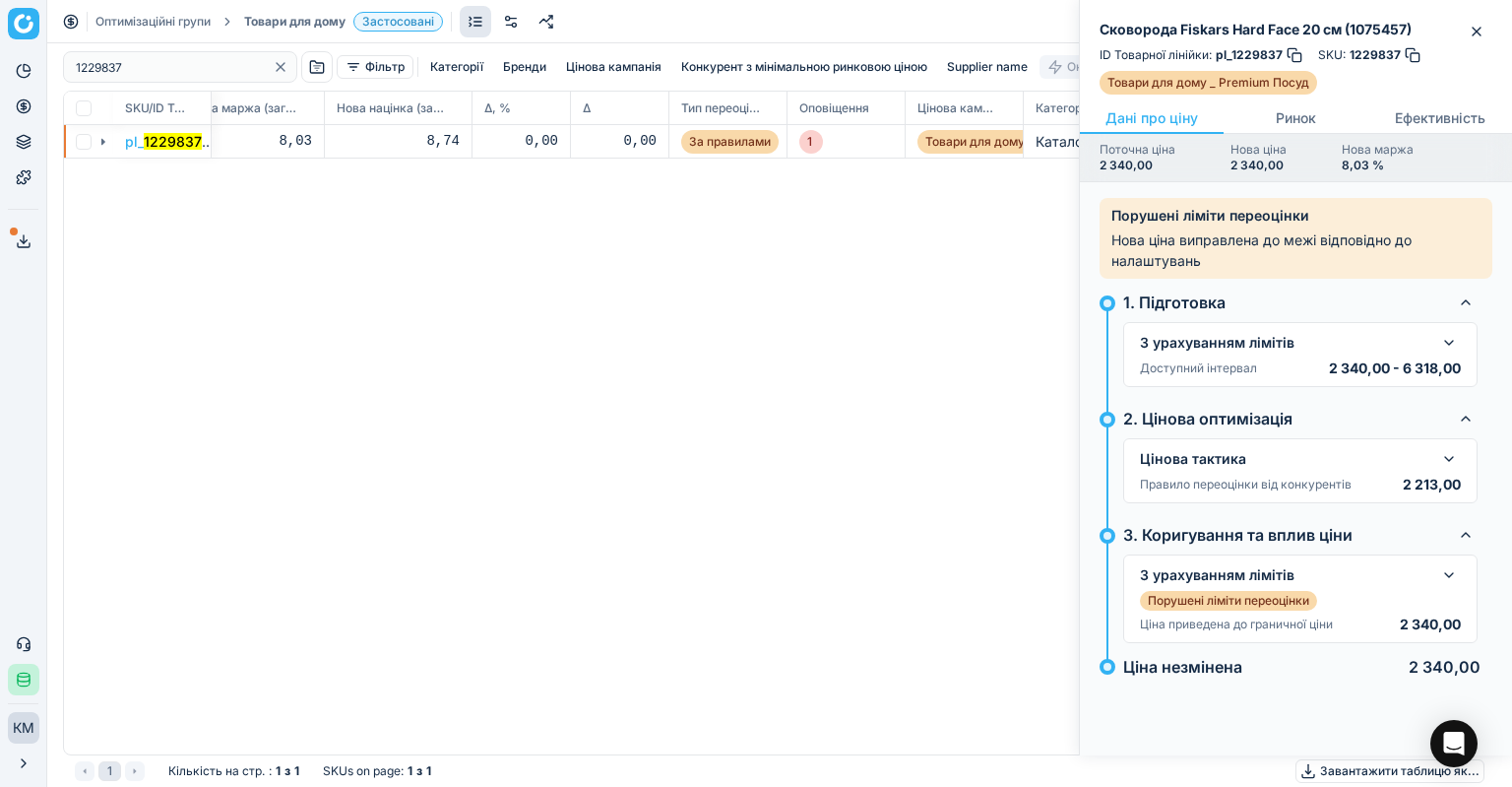 scroll, scrollTop: 0, scrollLeft: 1689, axis: horizontal 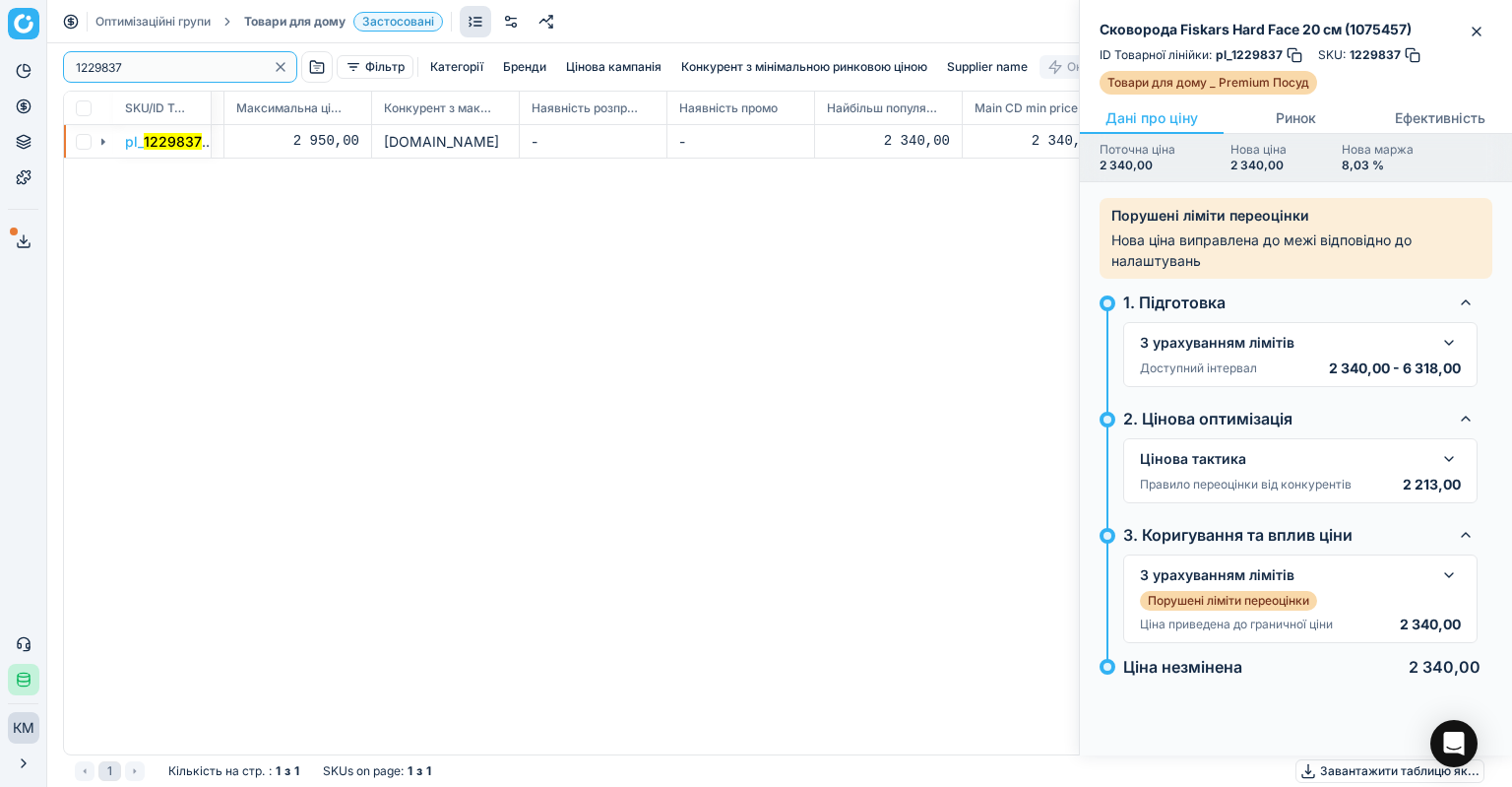 drag, startPoint x: 180, startPoint y: 58, endPoint x: 0, endPoint y: 57, distance: 180.00278 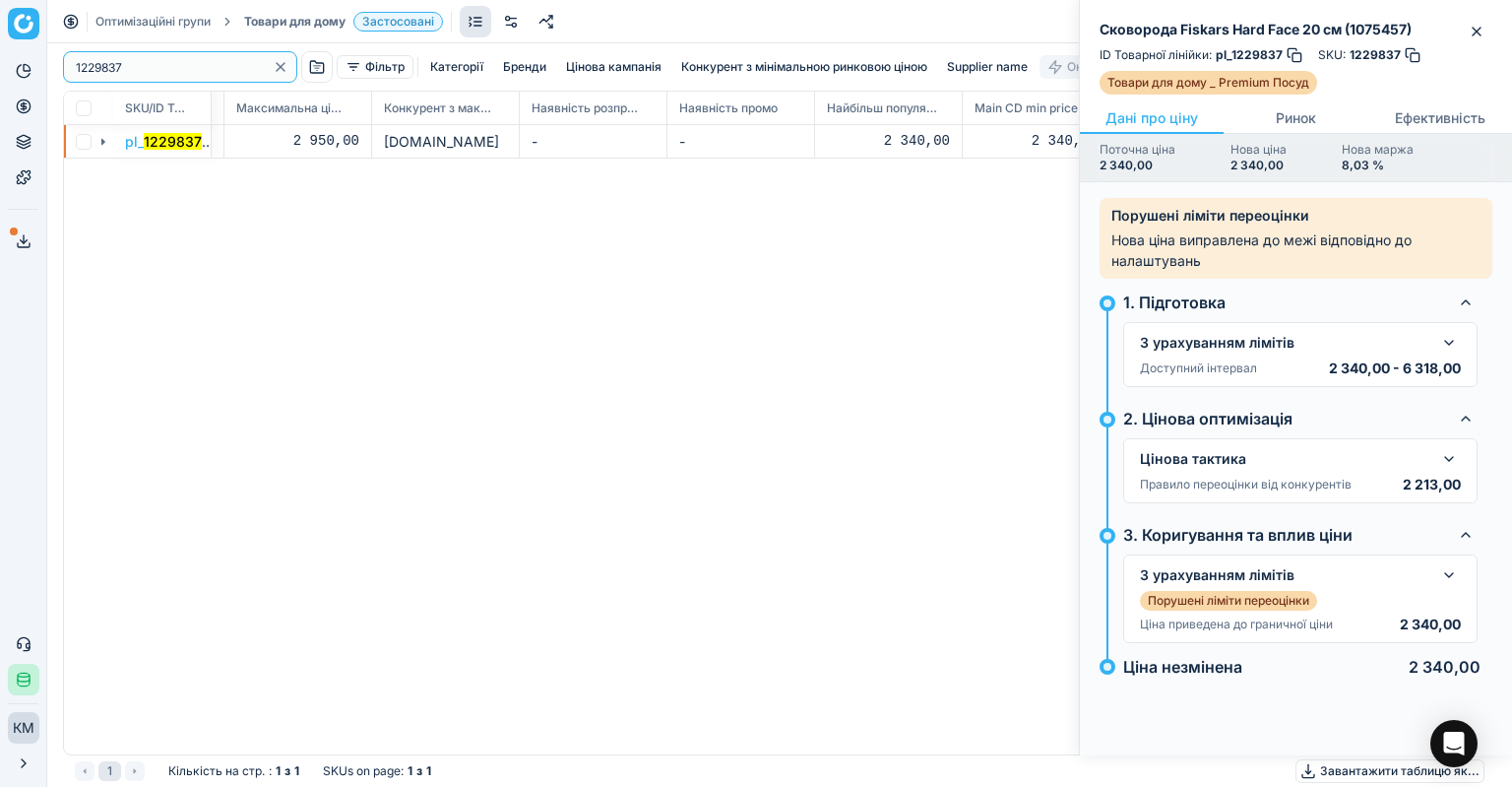 click on "Pricing platform Аналітика Цінова оптимізація Асортимент продукції Шаблони Сервіс експорту 128 Зверніться до служби підтримки Статус інтеграції КM Користувач MAUDAU [EMAIL_ADDRESS][DOMAIN_NAME] Закрити меню Оптимізаційні групи Товари для дому Застосовані Скасувати Завантажити звіт 1229837   Фільтр   Категорії   Бренди   Цінова кампанія   Конкурент з мінімальною ринковою ціною   Supplier name   Оновити кільк. SKU/ID Товарної лінійки Конкурент з максимальною ринковою ціною Мінімальна ціна на ринку (вкл.з OOS ) Конкурент з мінімальною ціною на ринку (вкл.з OOS ) Максимальна ціна на ринку (вкл.з OOS ) pl_ - -" at bounding box center (756, 393) 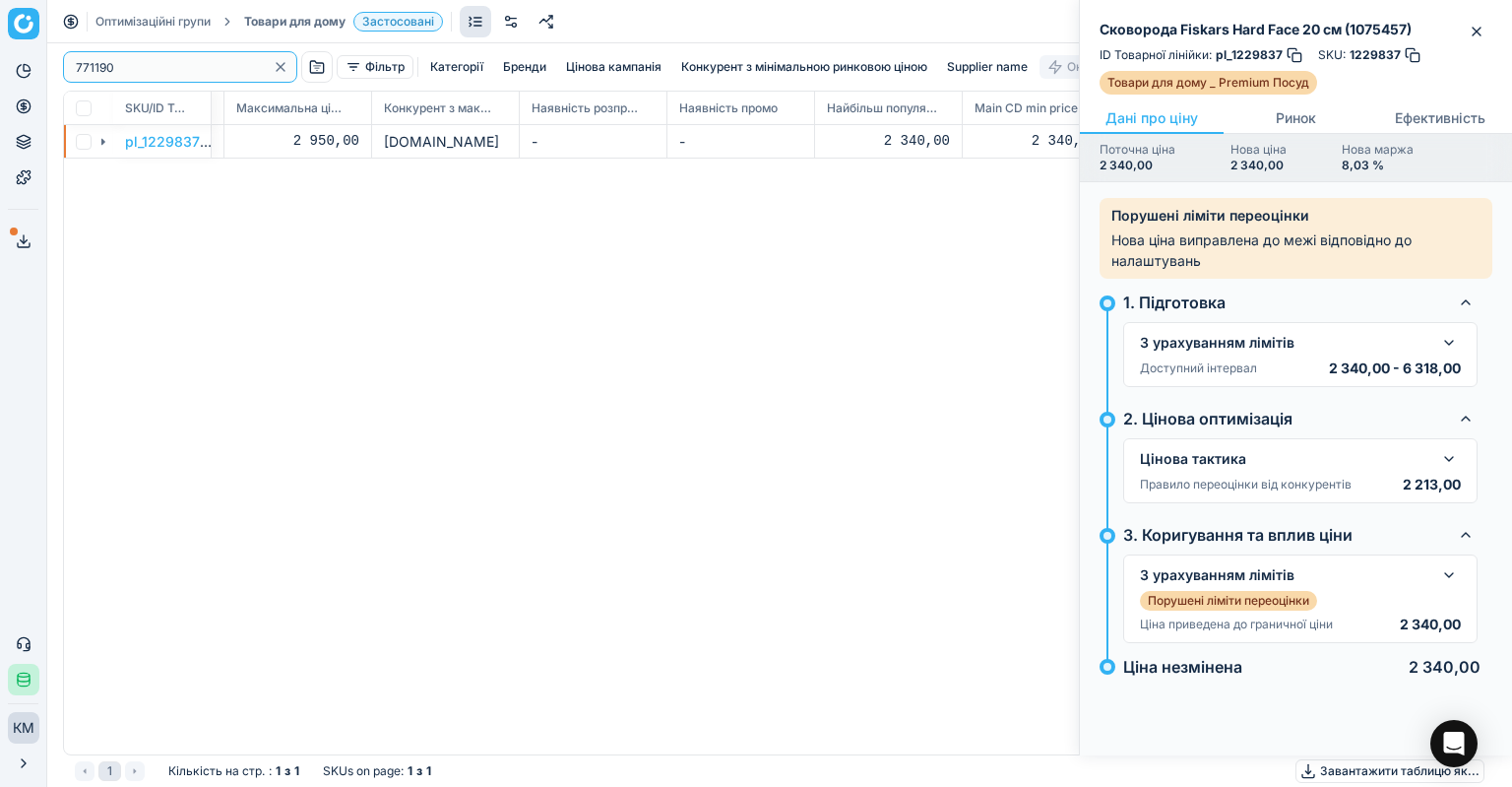 type on "771190" 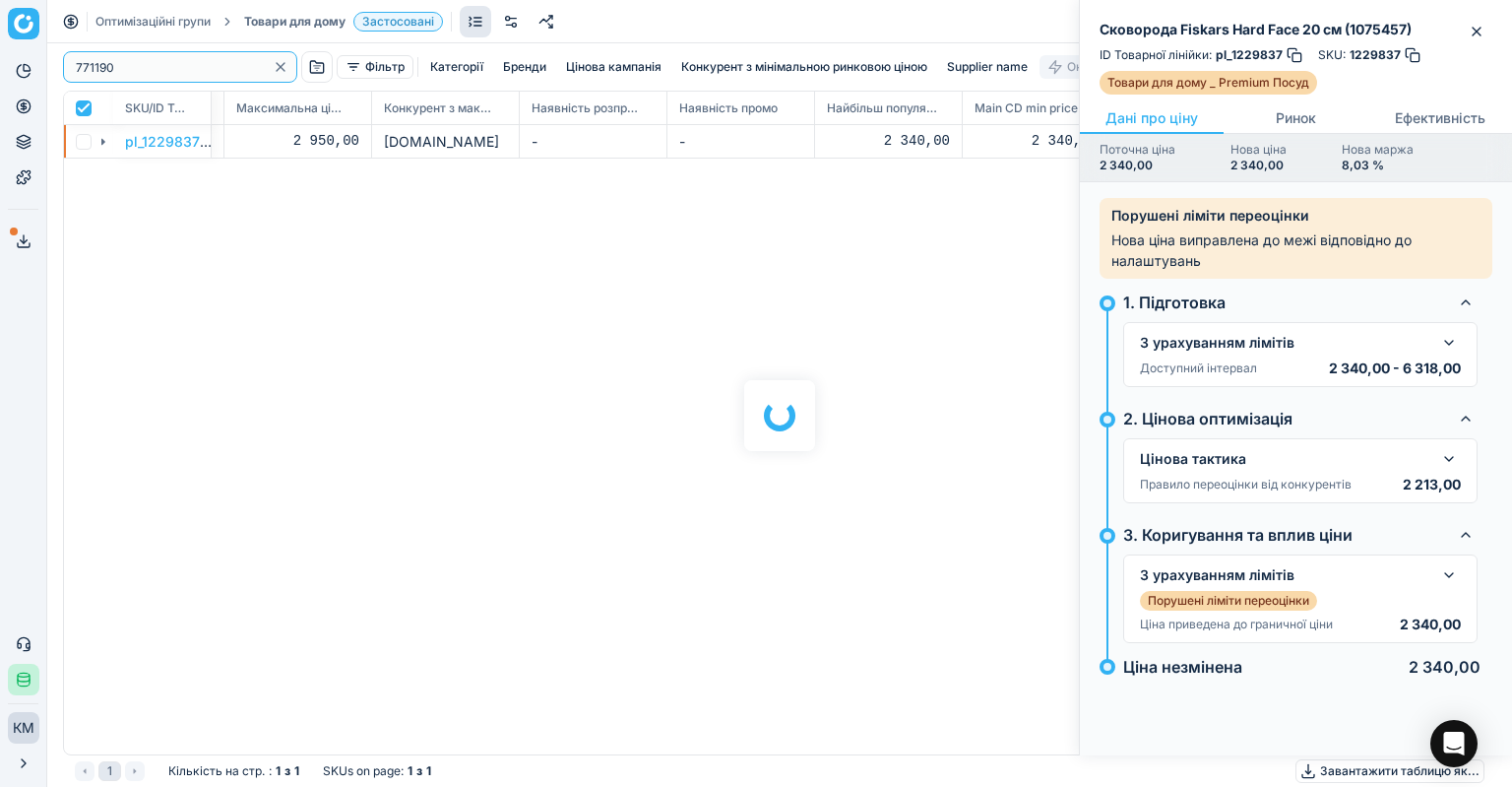 checkbox on "true" 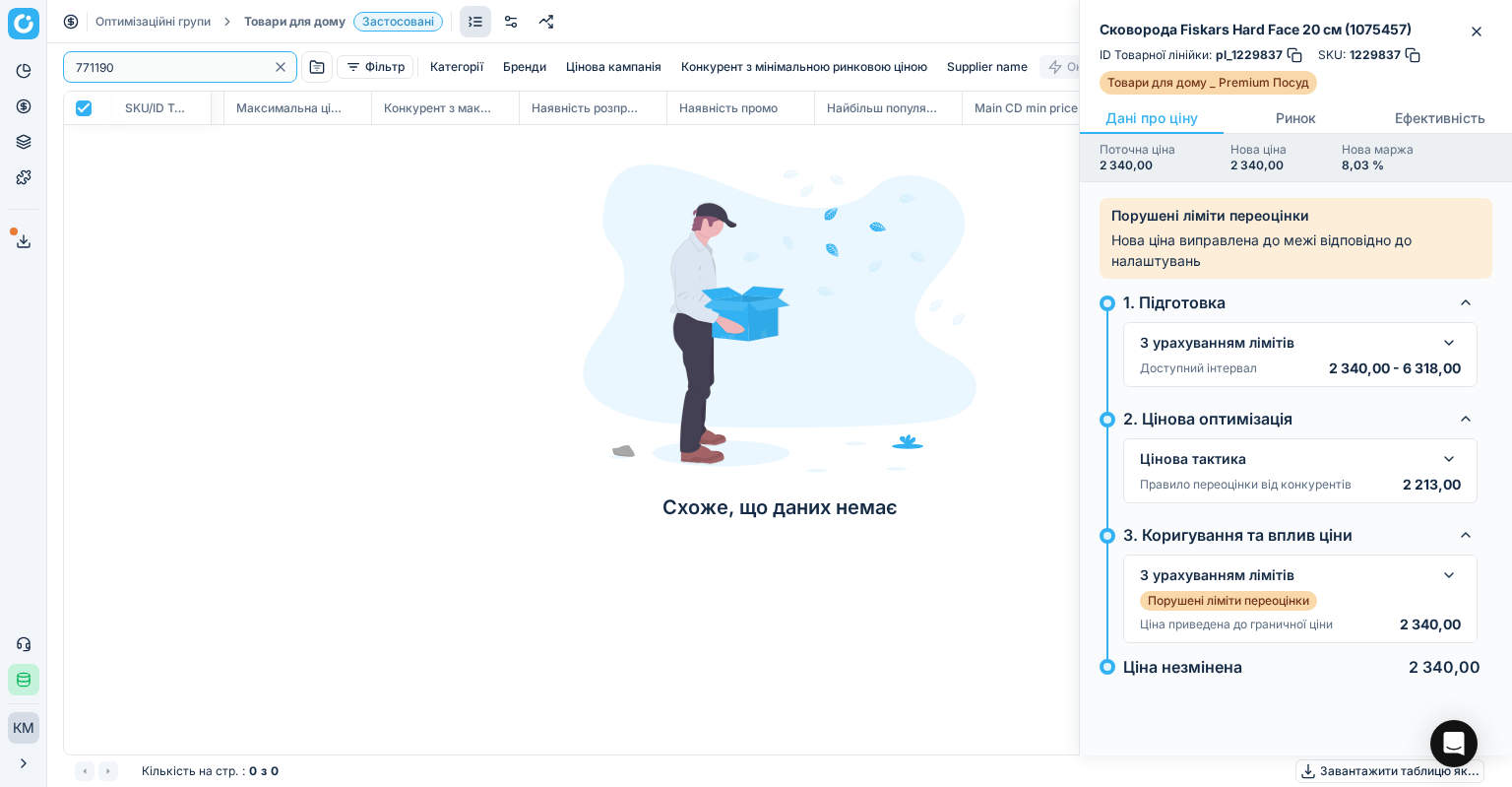 drag, startPoint x: 100, startPoint y: 66, endPoint x: 0, endPoint y: 13, distance: 113.17685 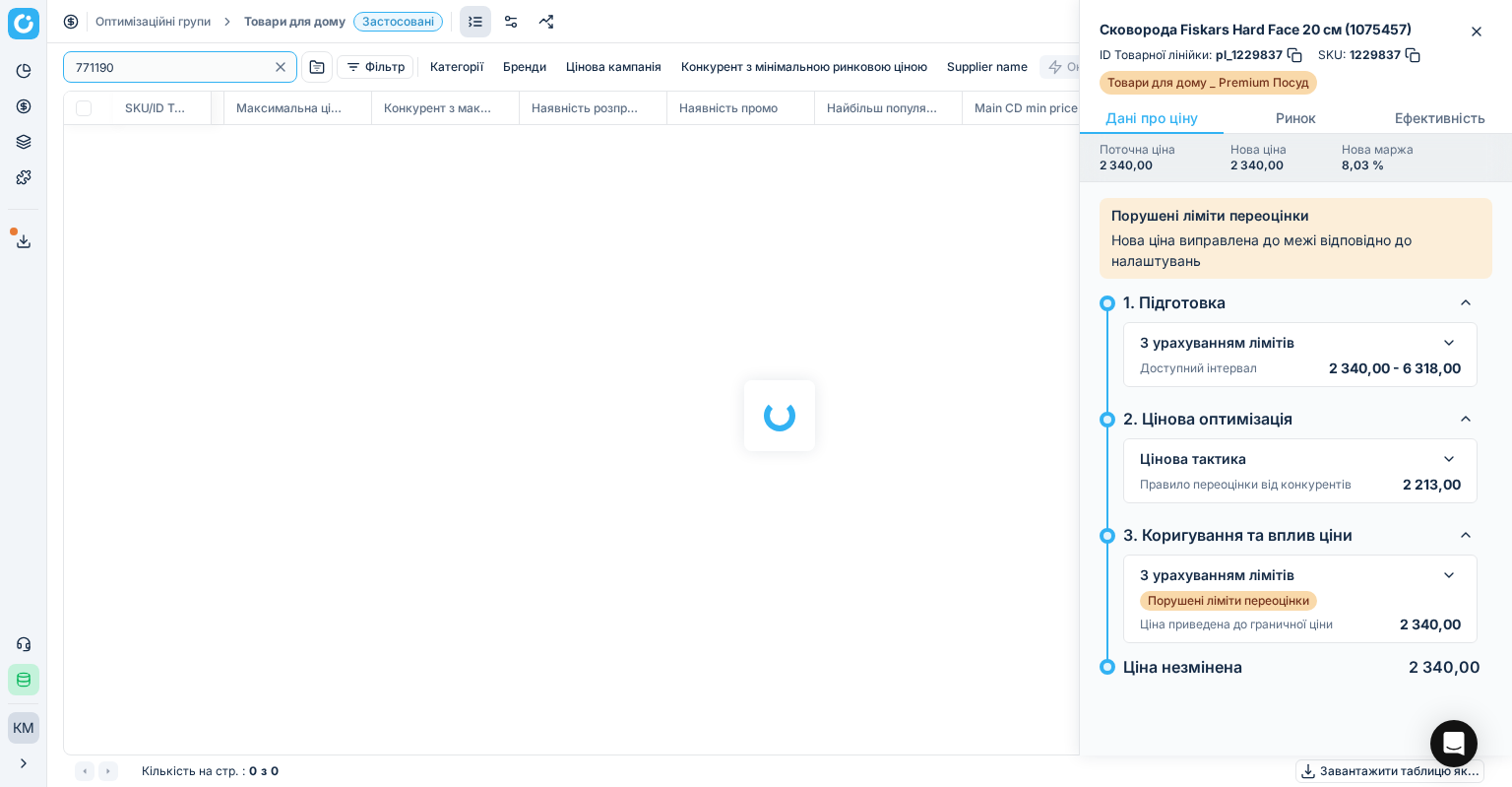 checkbox on "false" 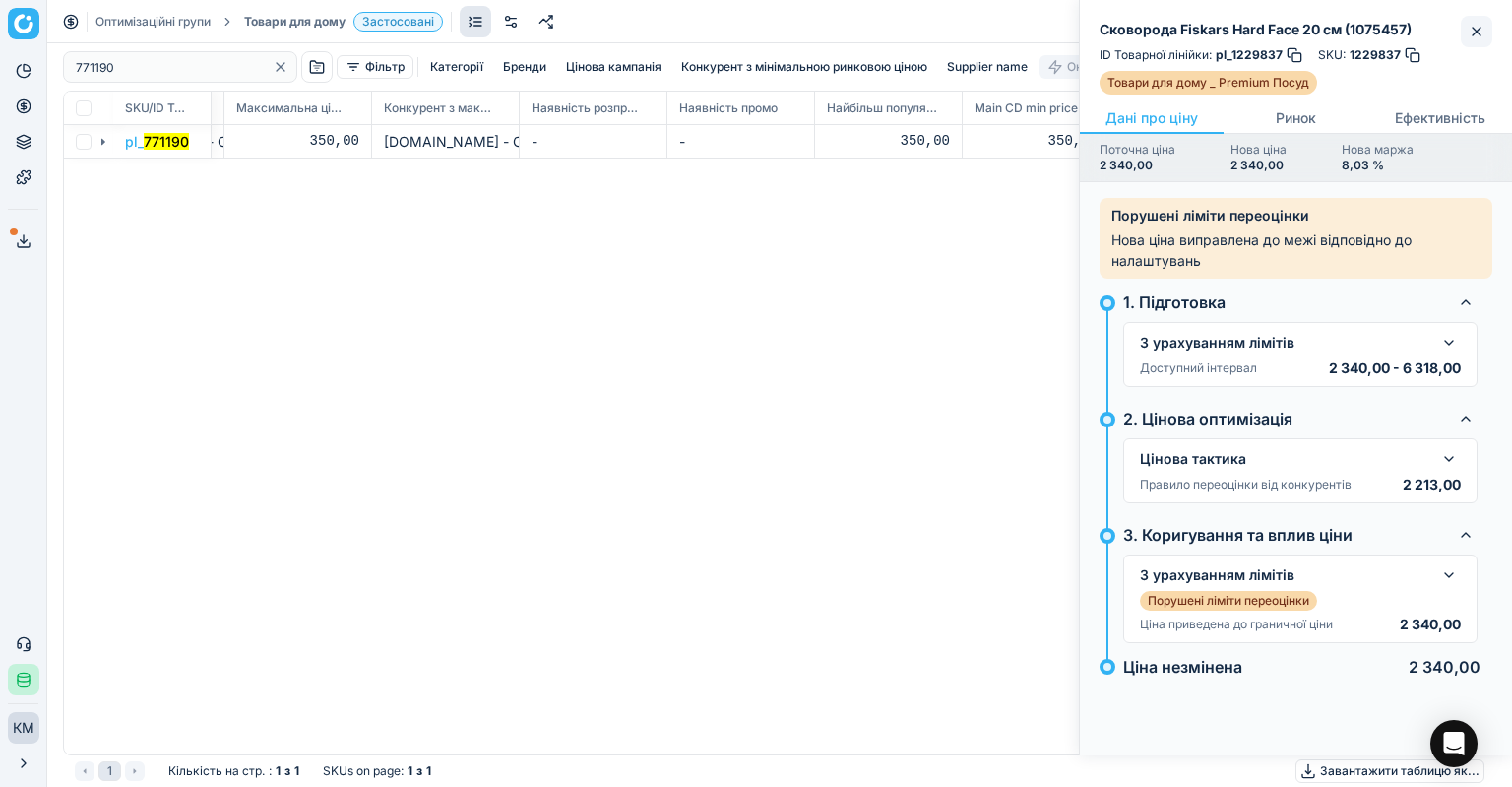 click at bounding box center [1477, 32] 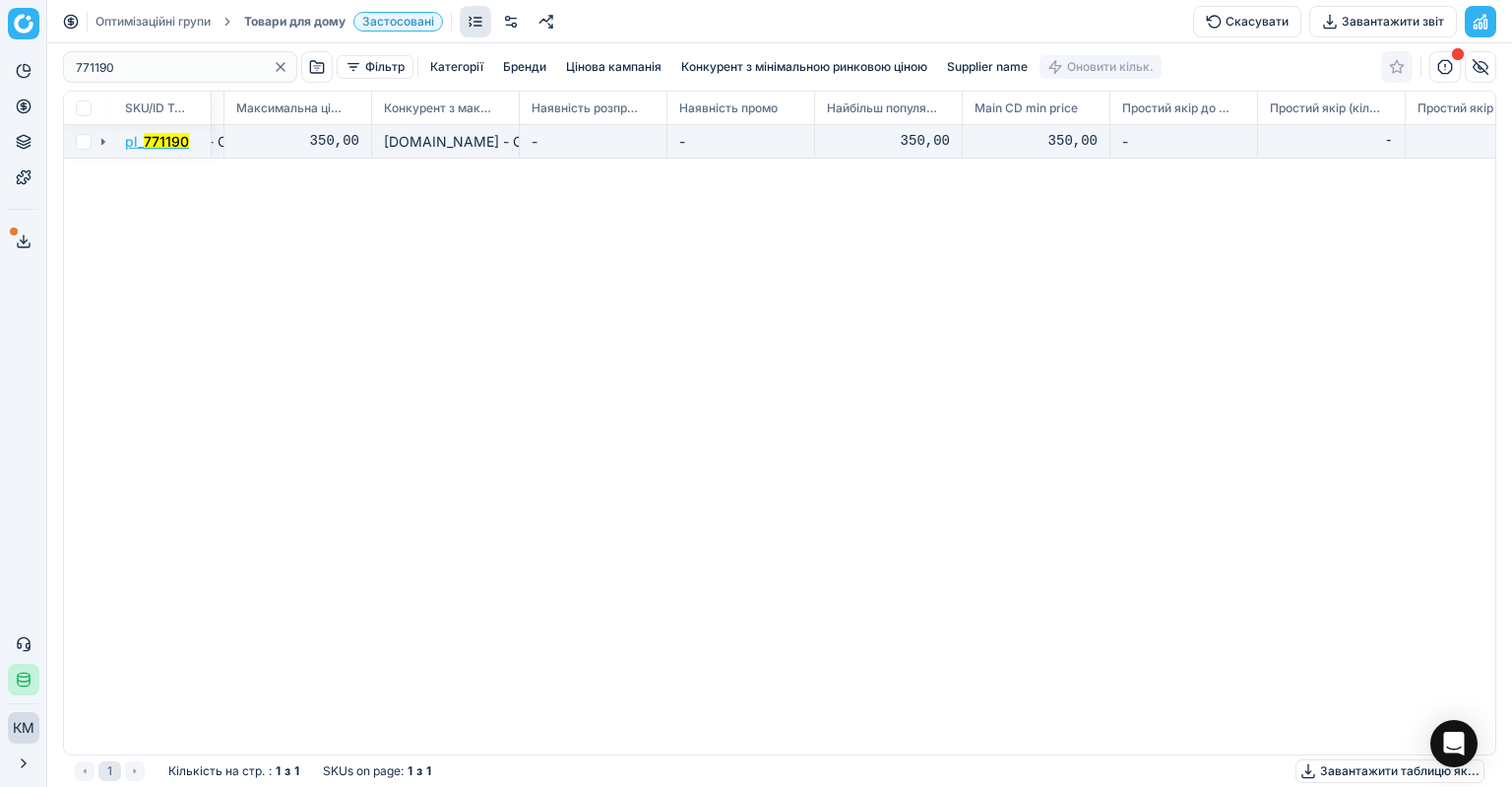 click on "771190" at bounding box center [166, 141] 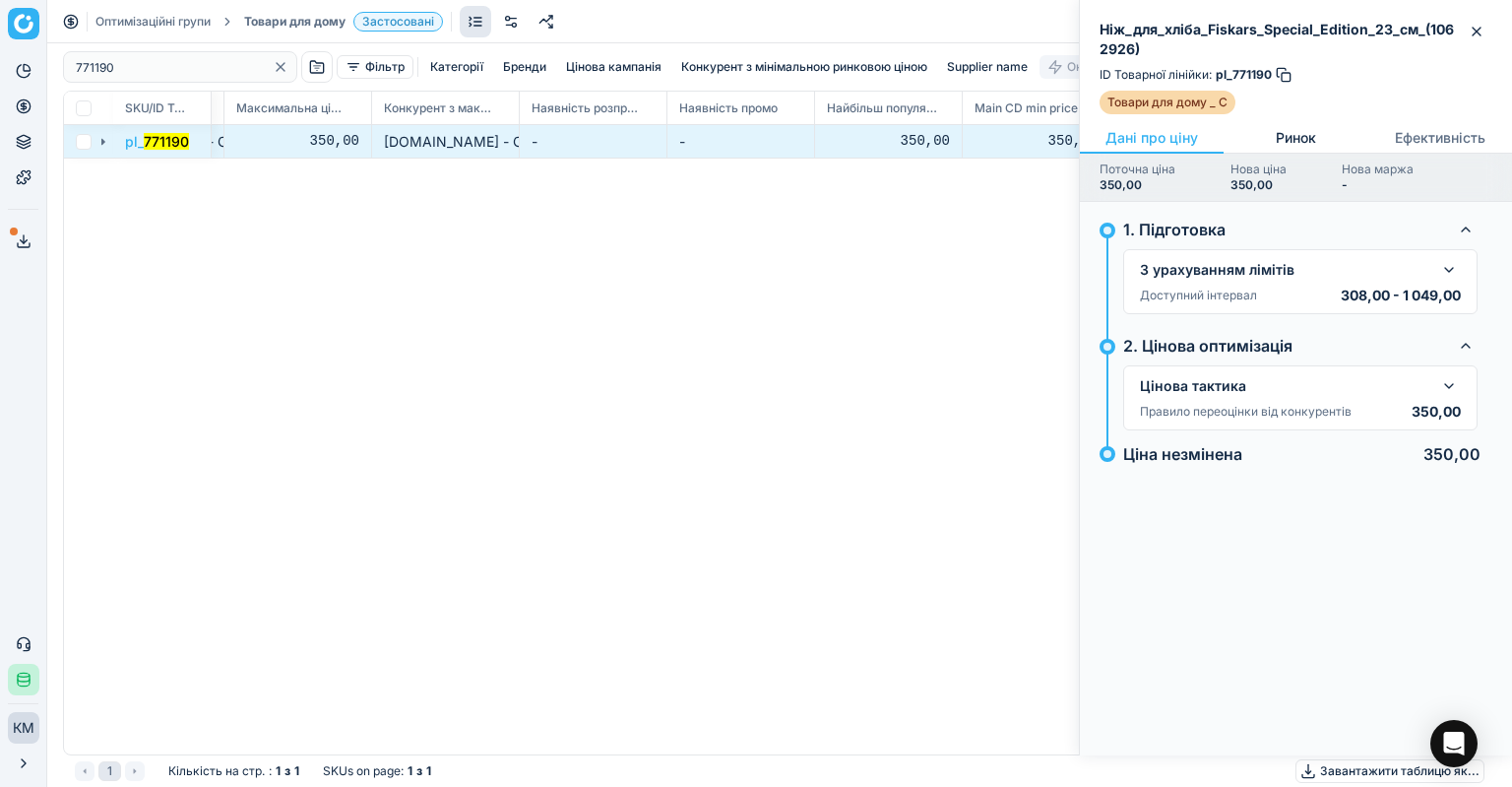 click on "Ринок" at bounding box center [1295, 138] 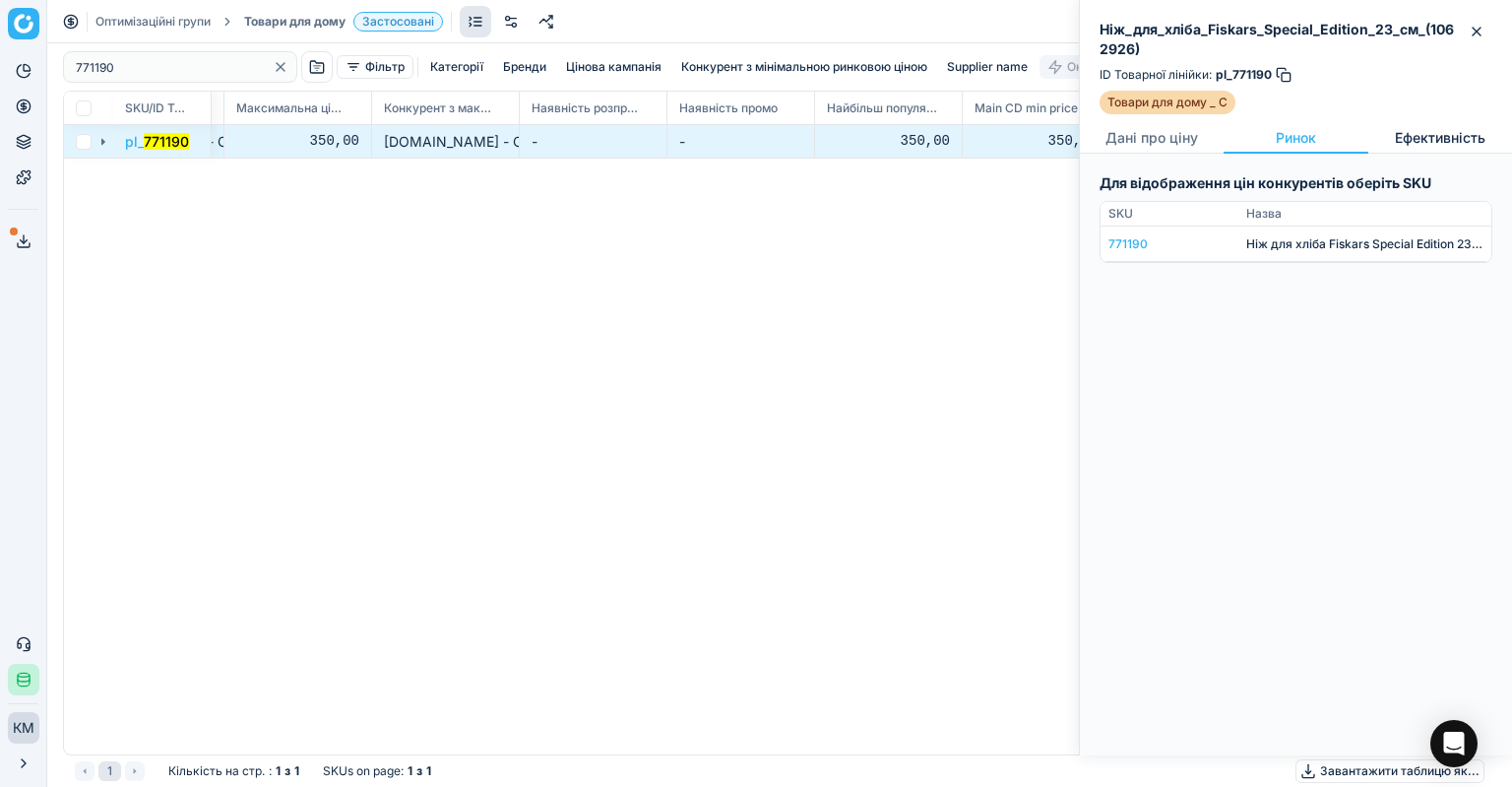 click on "Ефективність" at bounding box center [1440, 138] 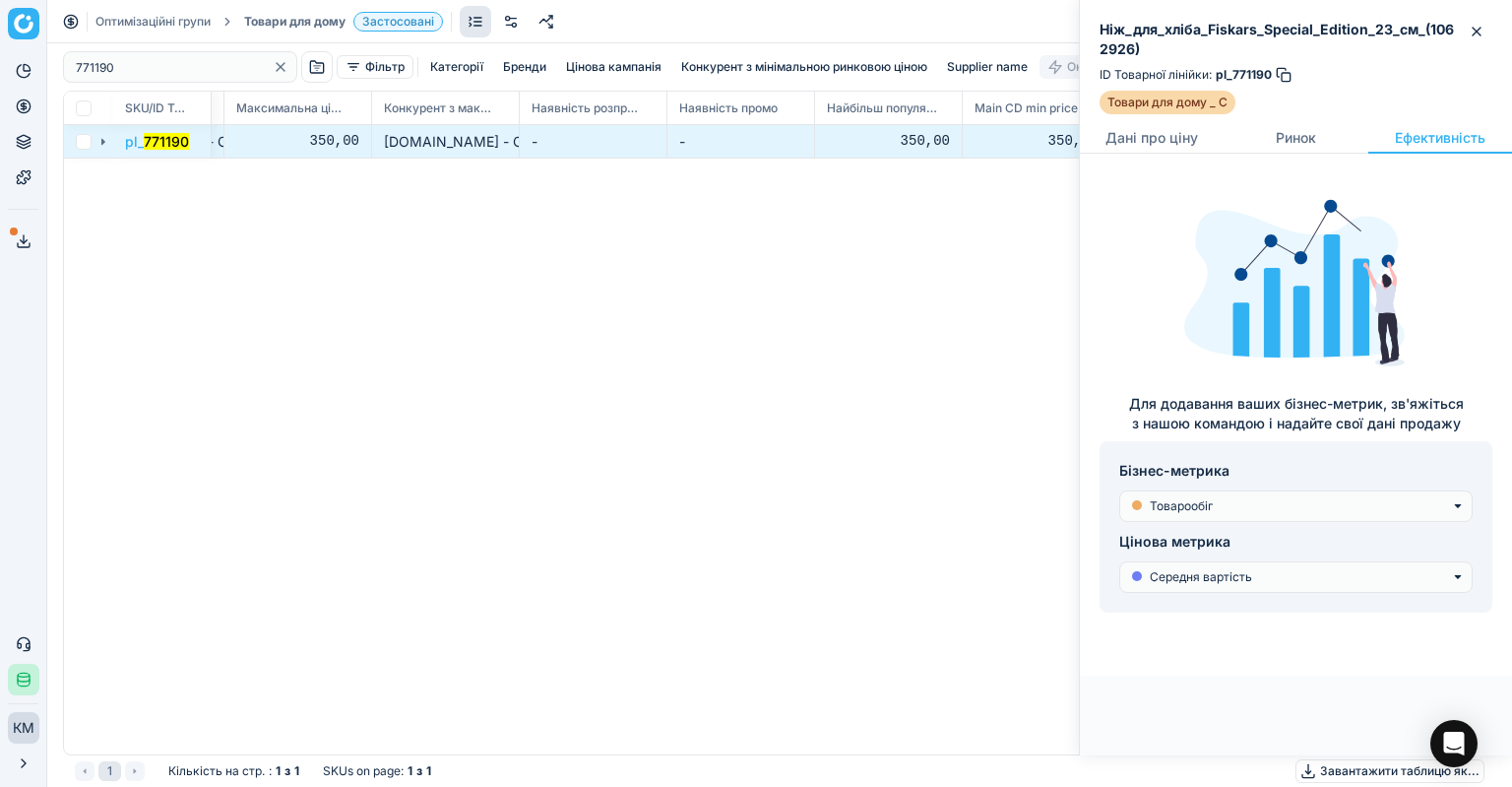 click on "pl_771190" at bounding box center [1243, 75] 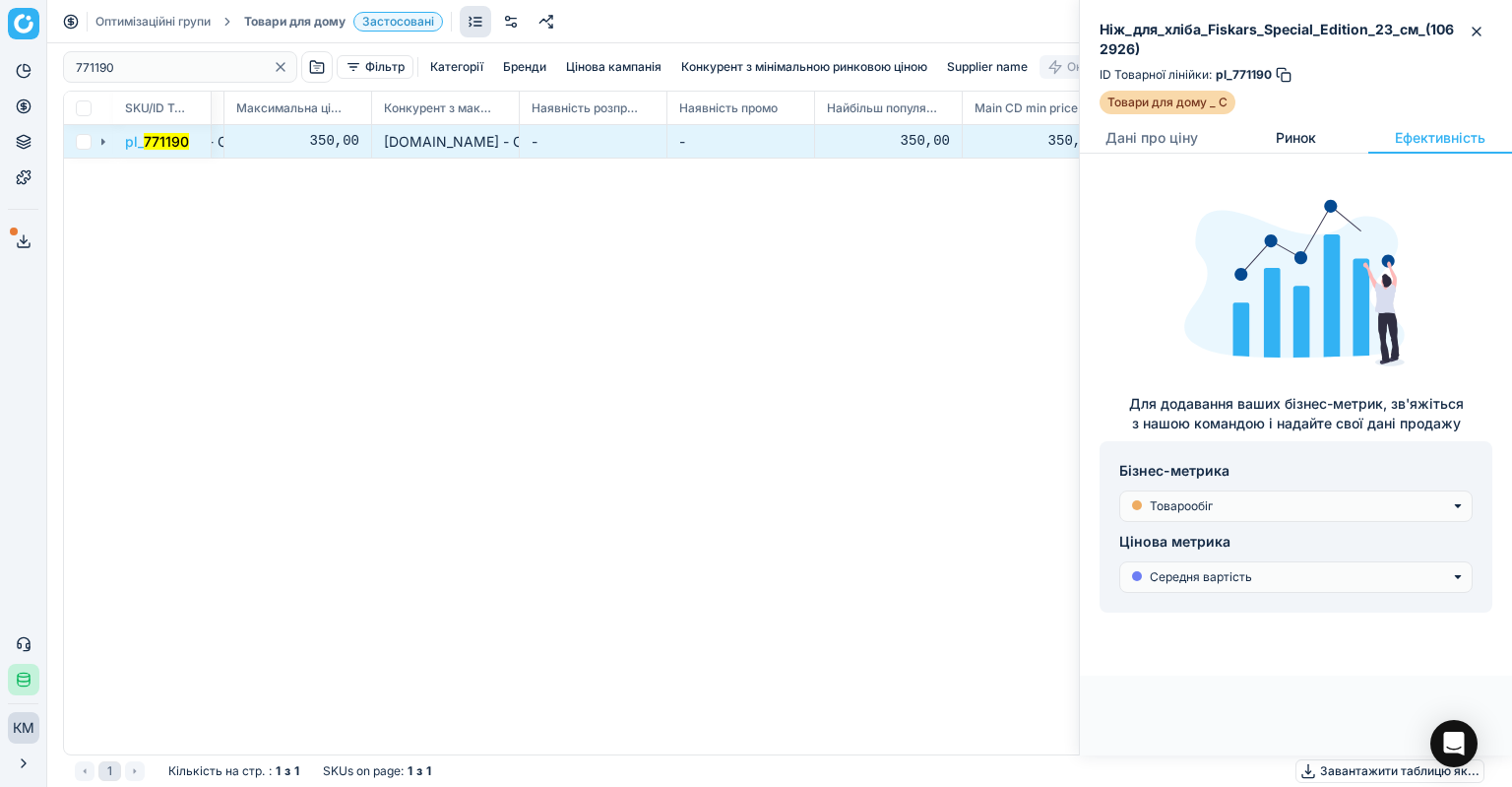 click on "Ринок" at bounding box center (1295, 138) 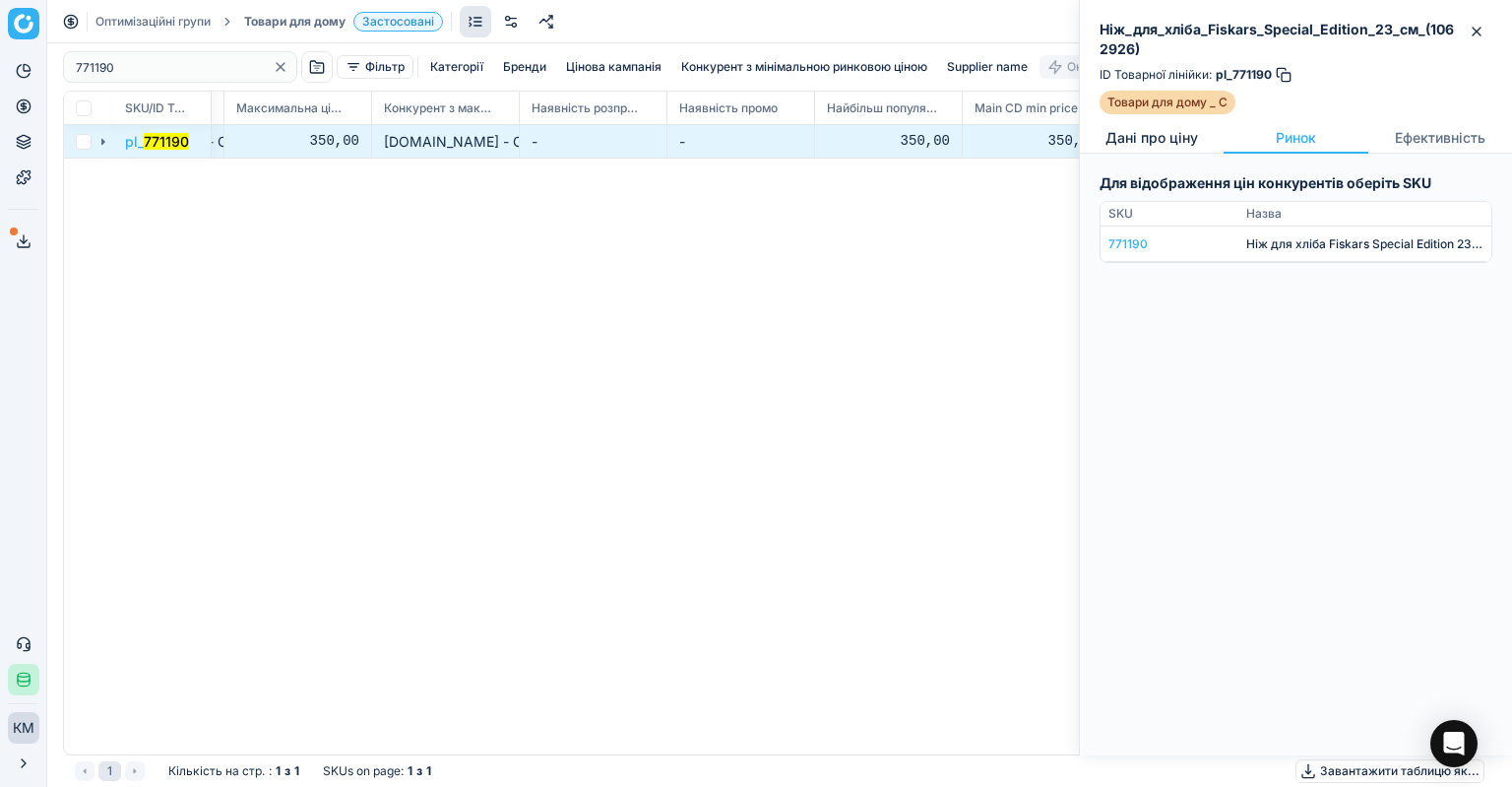 click on "Дані про ціну" at bounding box center (1152, 138) 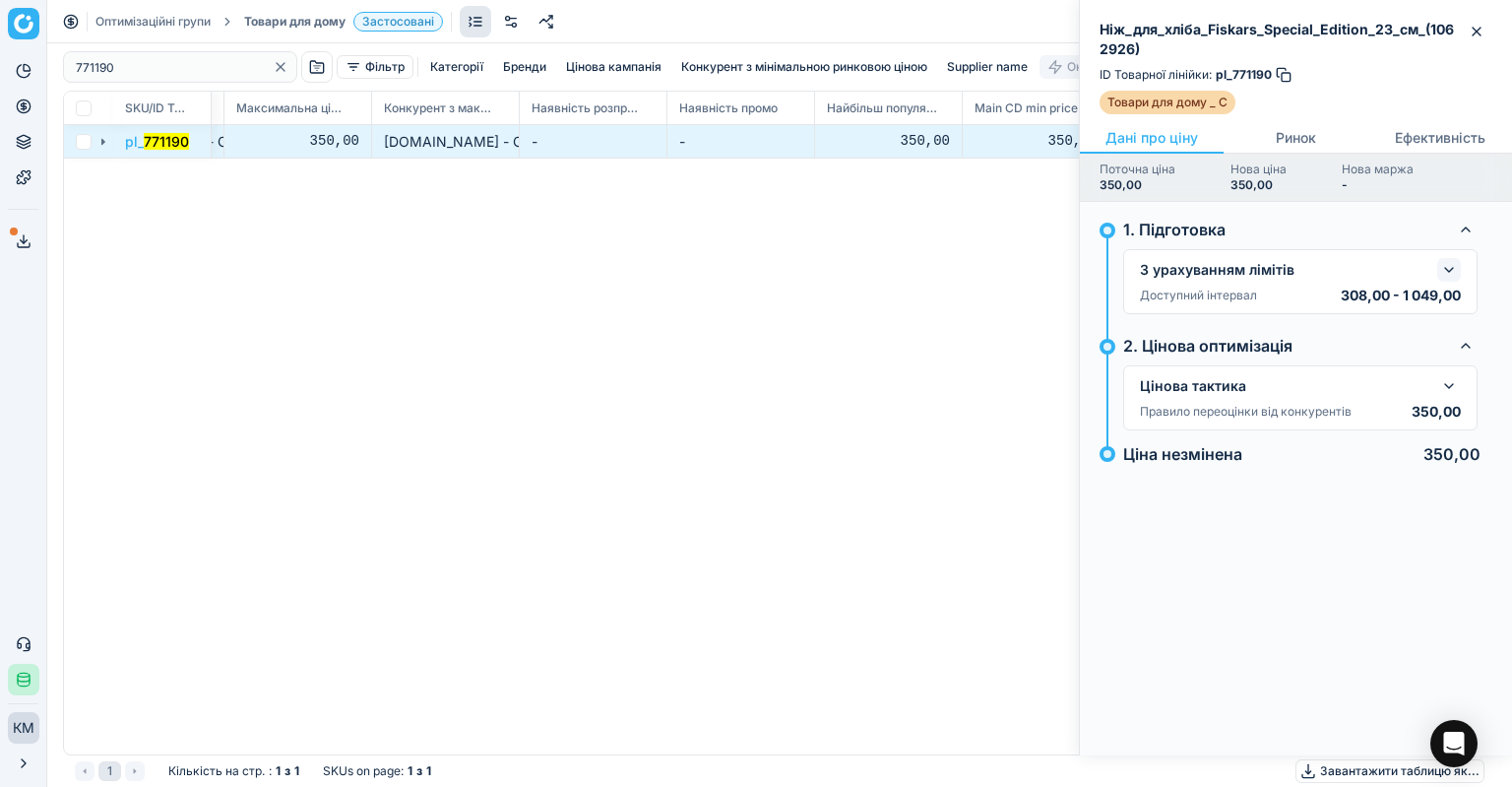 click 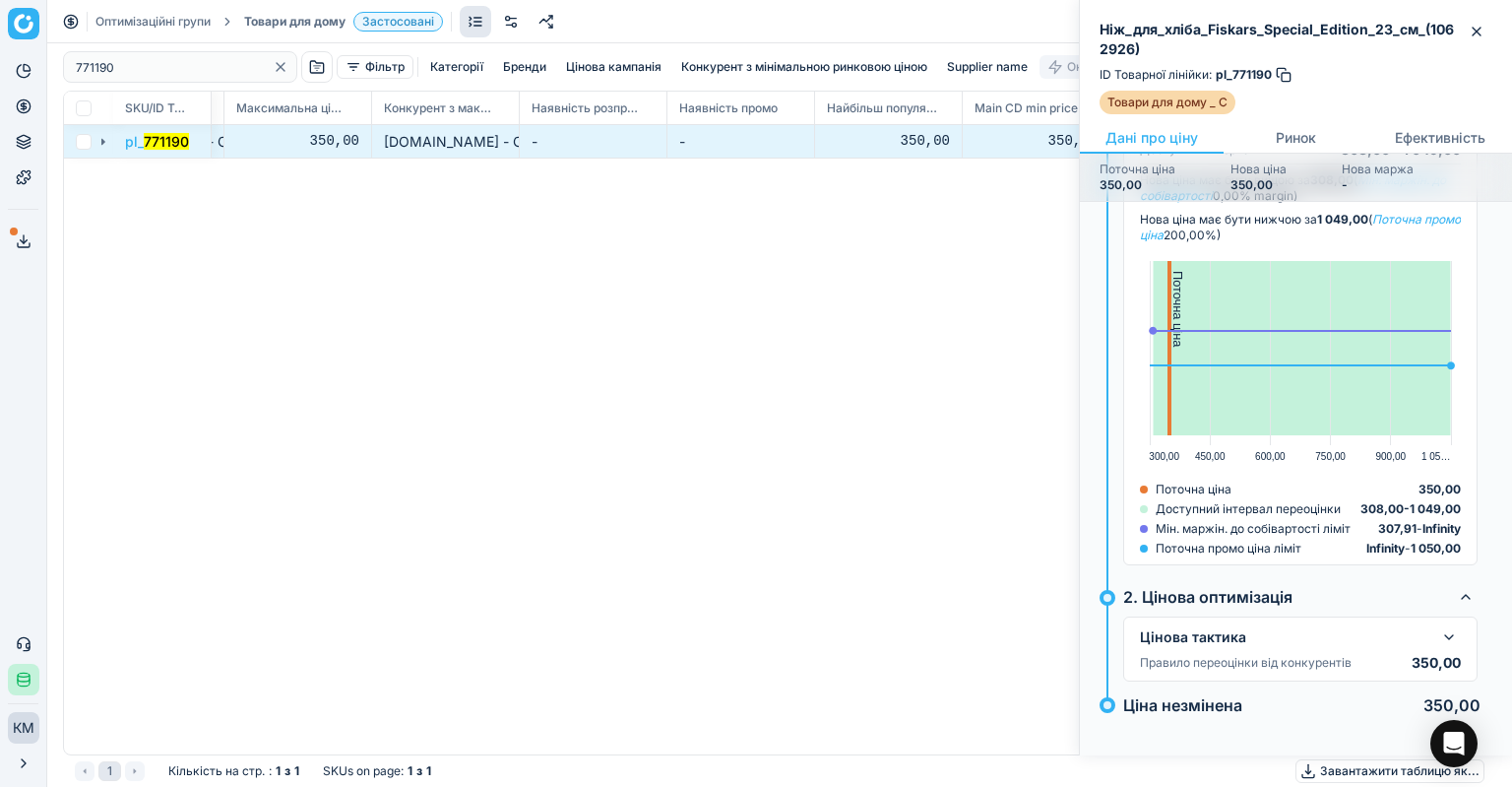 scroll, scrollTop: 154, scrollLeft: 0, axis: vertical 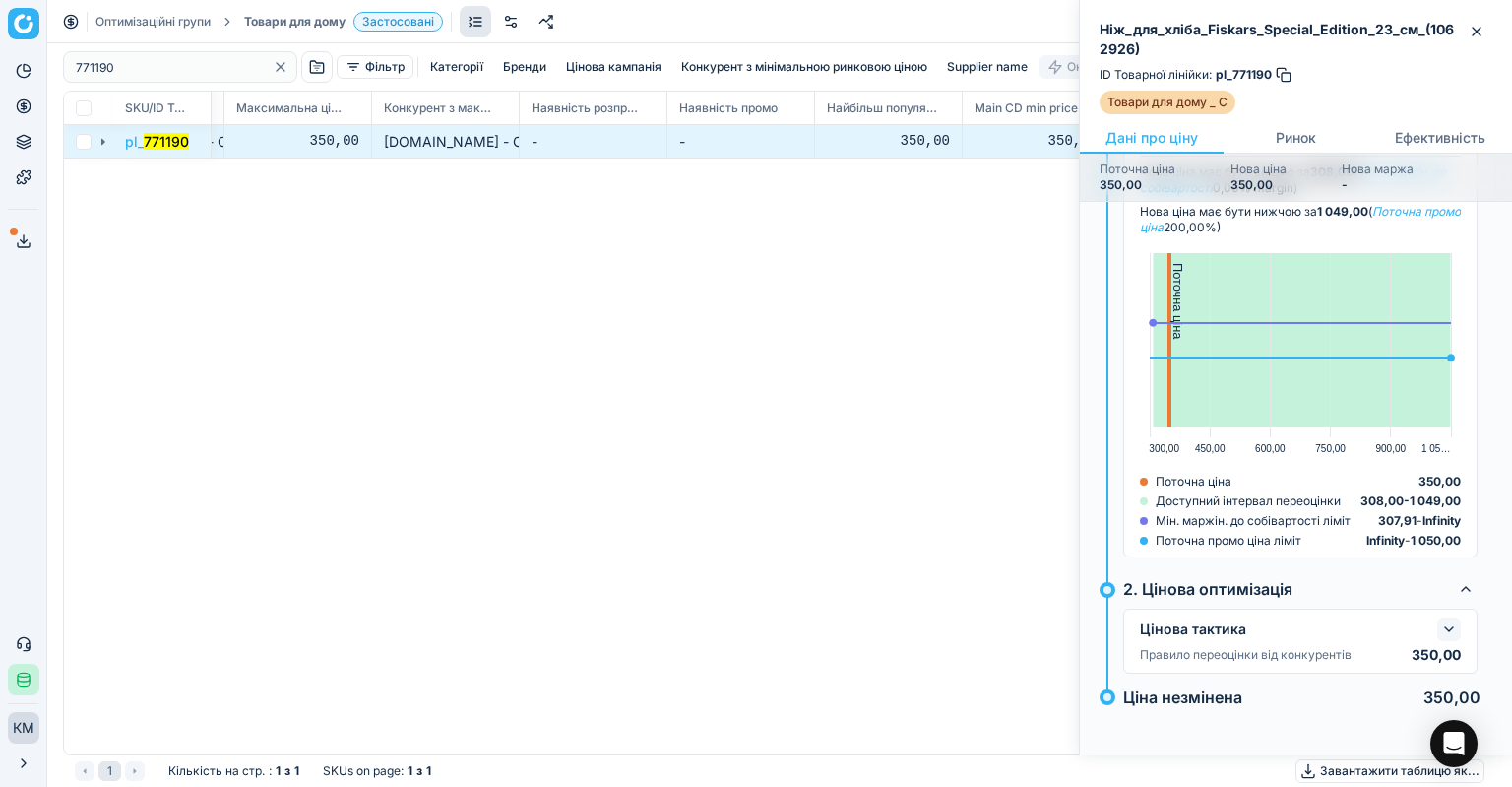 click 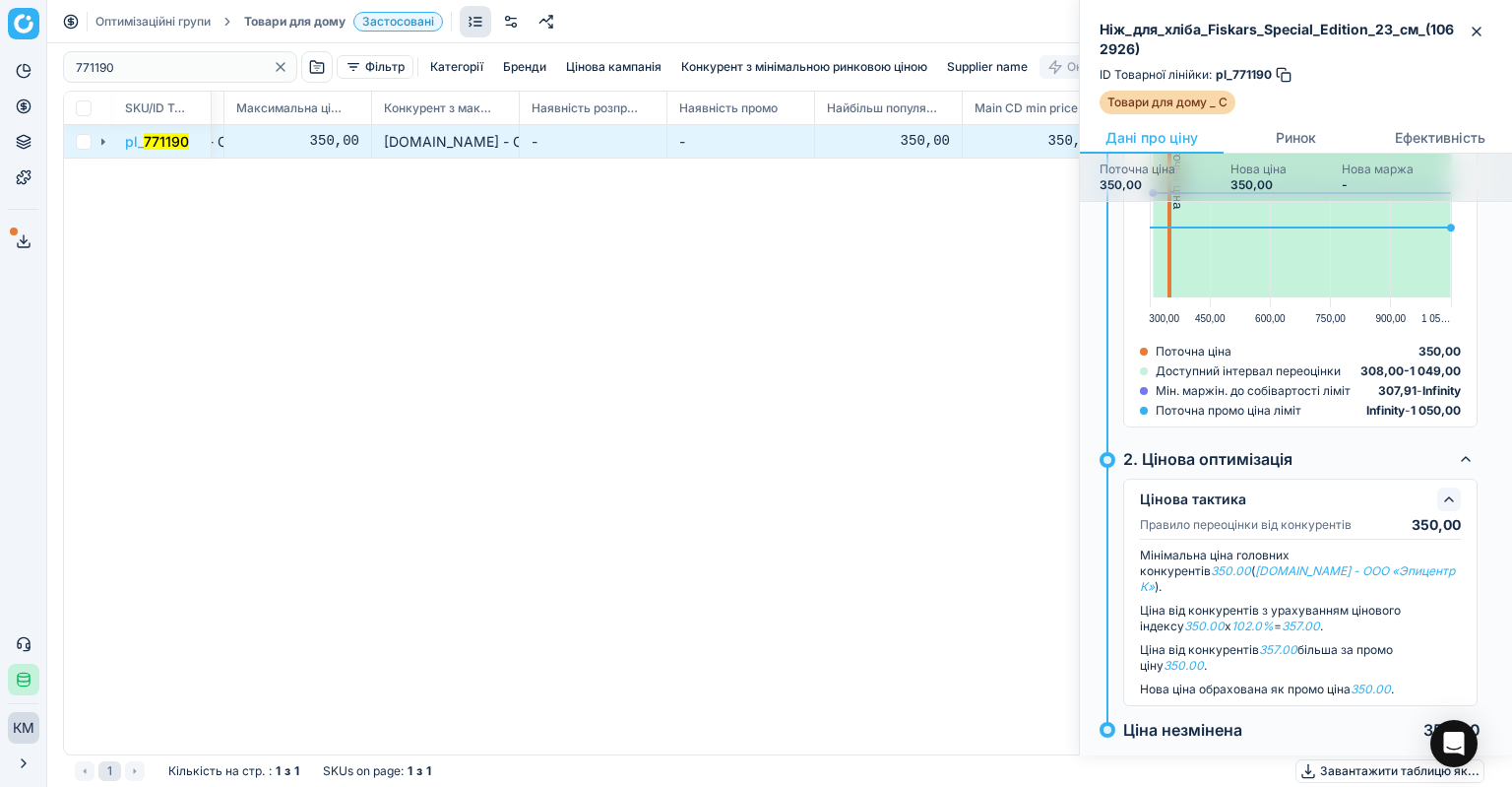 scroll, scrollTop: 299, scrollLeft: 0, axis: vertical 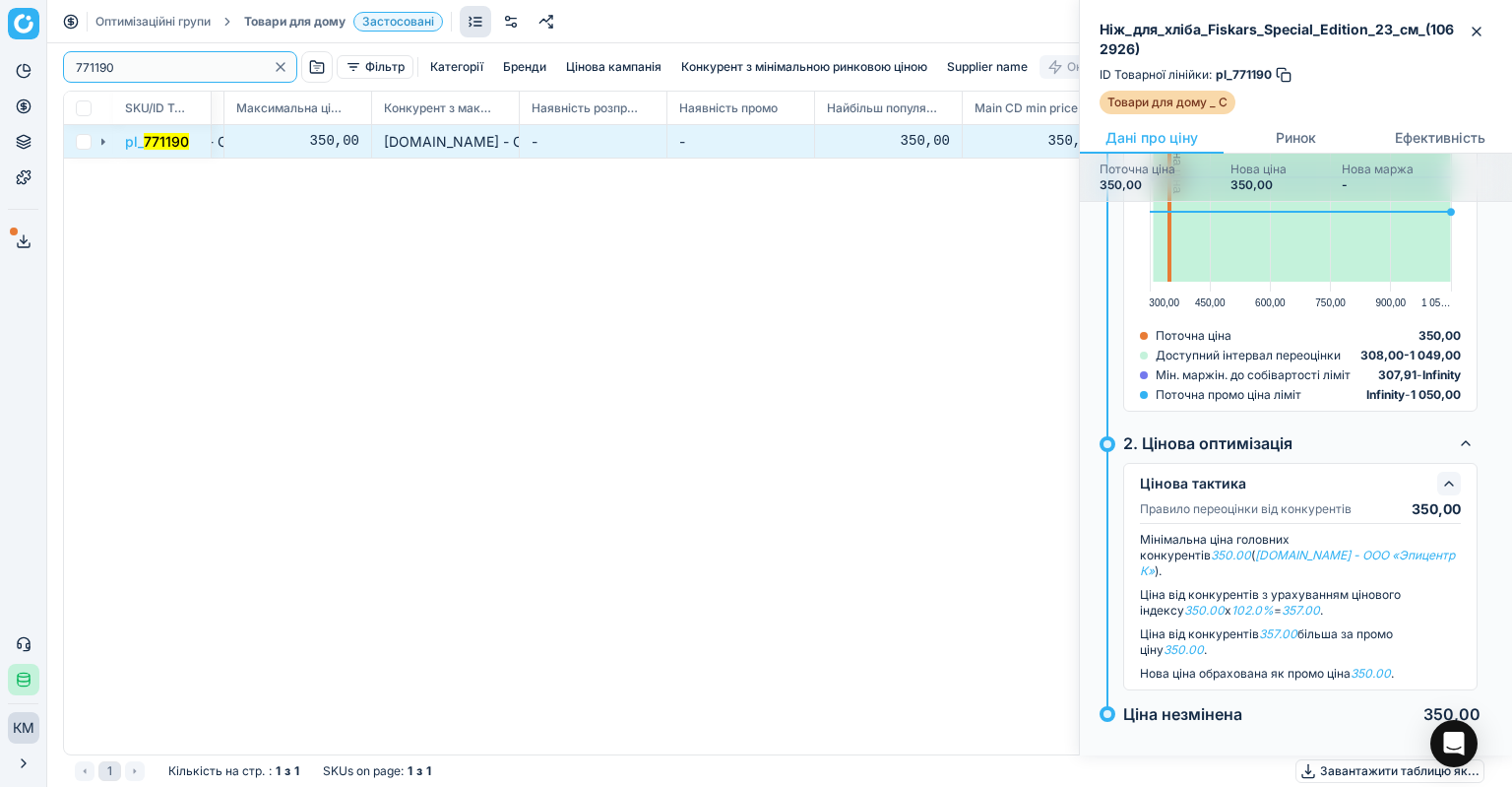 drag, startPoint x: 146, startPoint y: 77, endPoint x: 0, endPoint y: -44, distance: 189.6233 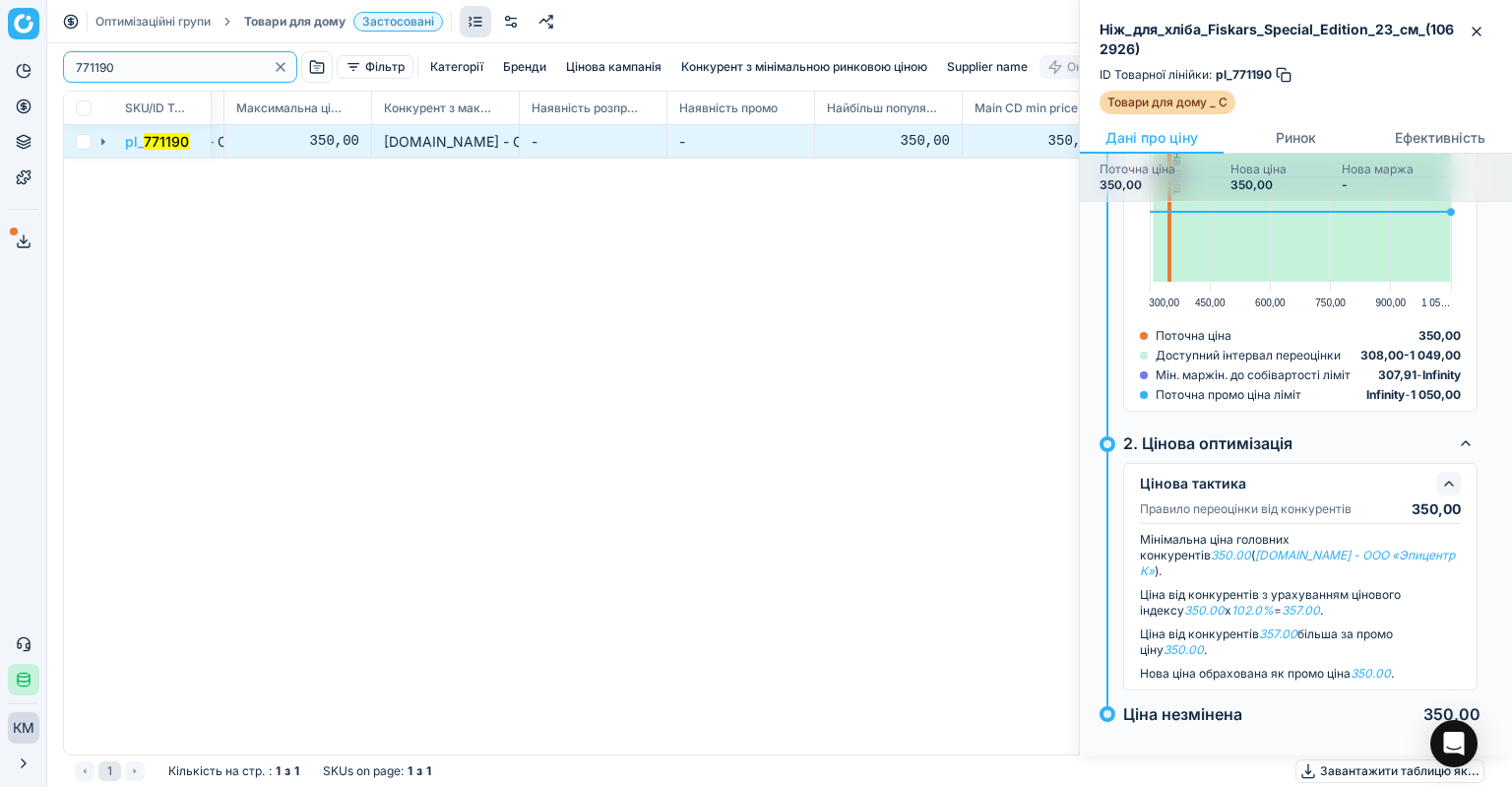 click on "Pricing platform Аналітика Цінова оптимізація Асортимент продукції Шаблони Сервіс експорту 128 Зверніться до служби підтримки Статус інтеграції КM Користувач MAUDAU [EMAIL_ADDRESS][DOMAIN_NAME] Закрити меню Оптимізаційні групи Товари для дому Застосовані Скасувати Завантажити звіт 771190   Фільтр   Категорії   Бренди   Цінова кампанія   Конкурент з мінімальною ринковою ціною   Supplier name   Оновити кільк. SKU/ID Товарної лінійки Конкурент з максимальною ринковою ціною Мінімальна ціна на ринку (вкл.з OOS ) Конкурент з мінімальною ціною на ринку (вкл.з OOS ) Максимальна ціна на ринку (вкл.з OOS ) pl_ - - -" at bounding box center (756, 393) 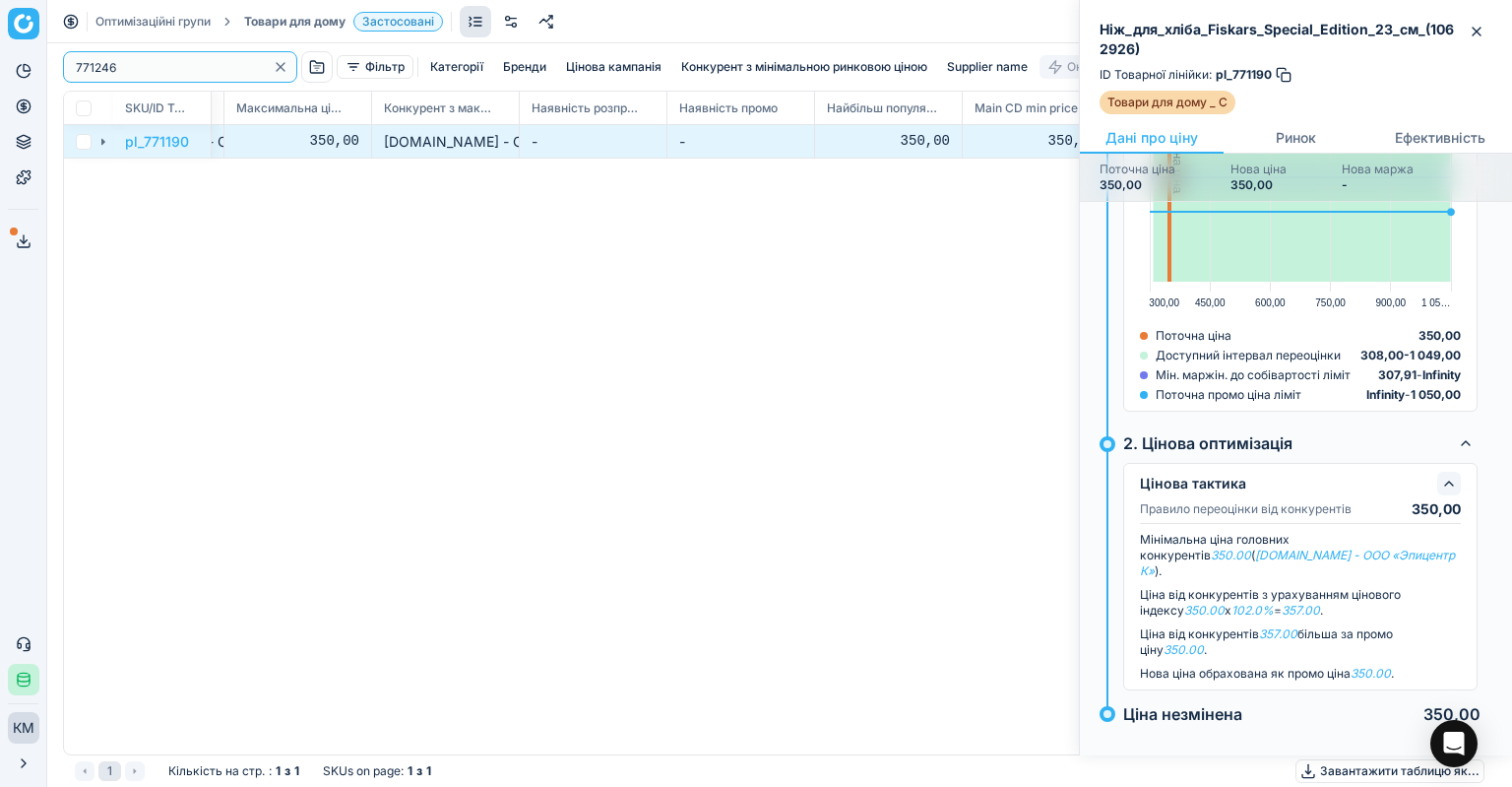 type on "771246" 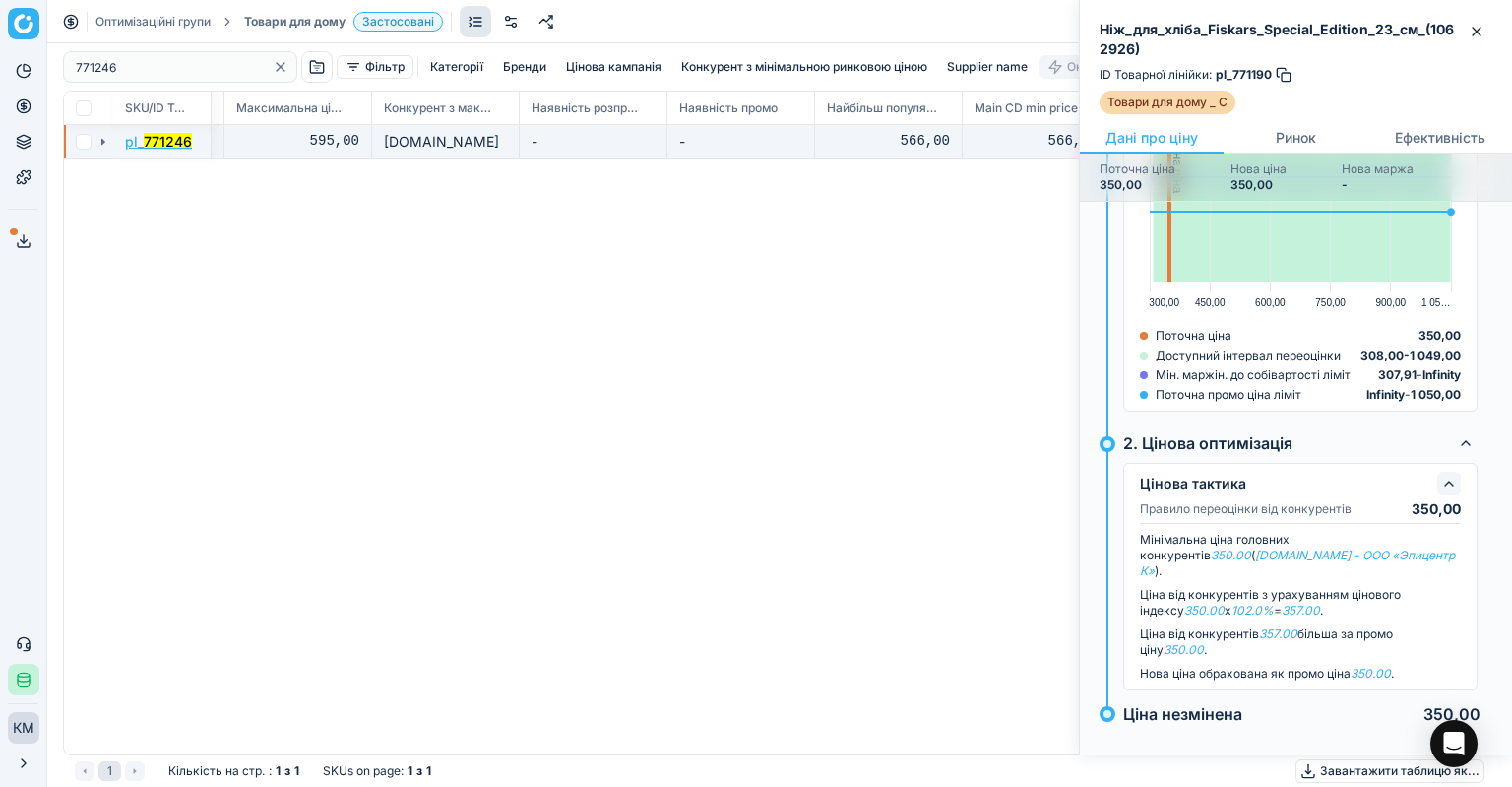 click on "771246" at bounding box center [167, 141] 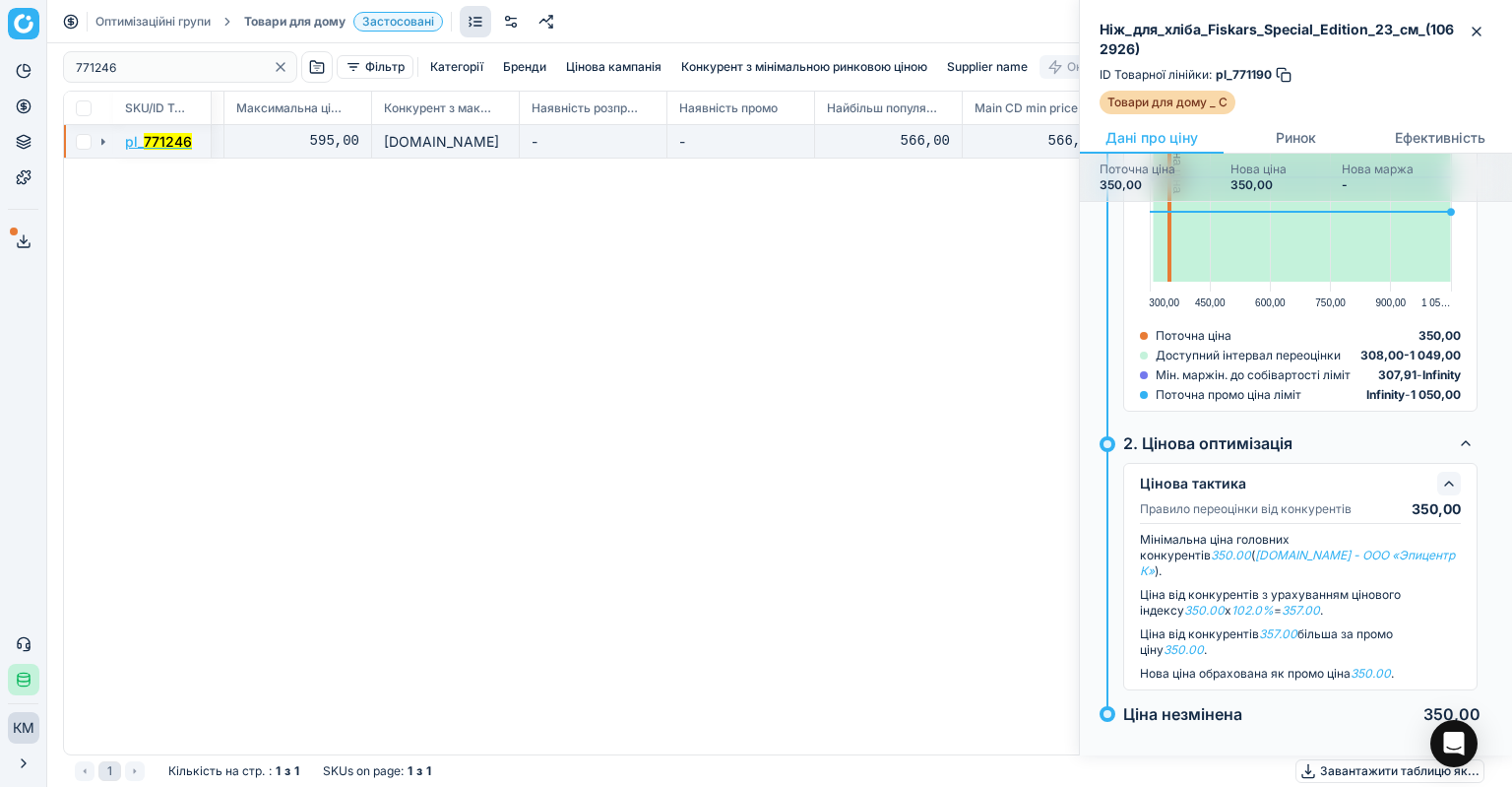 scroll, scrollTop: 0, scrollLeft: 0, axis: both 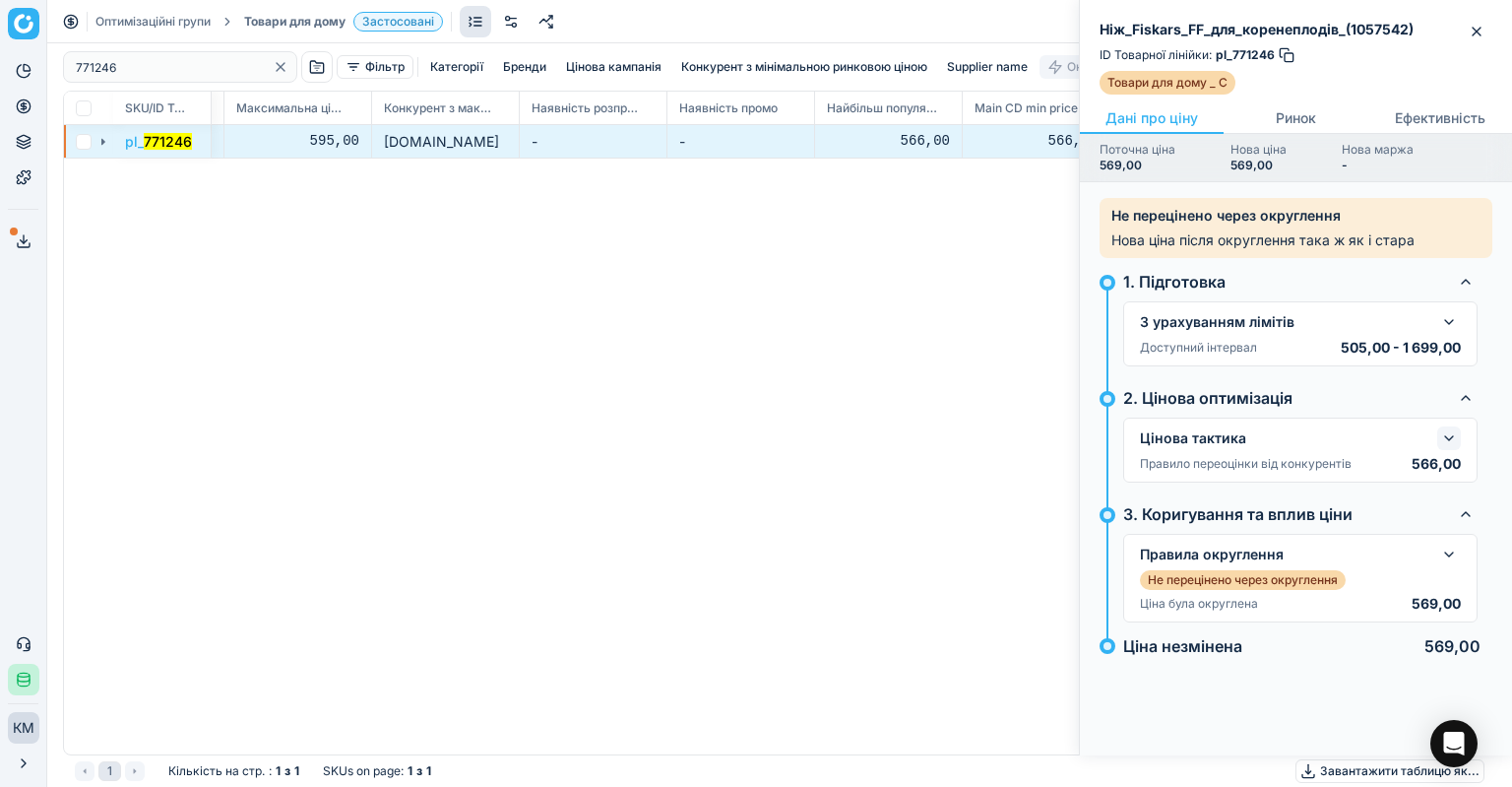 click 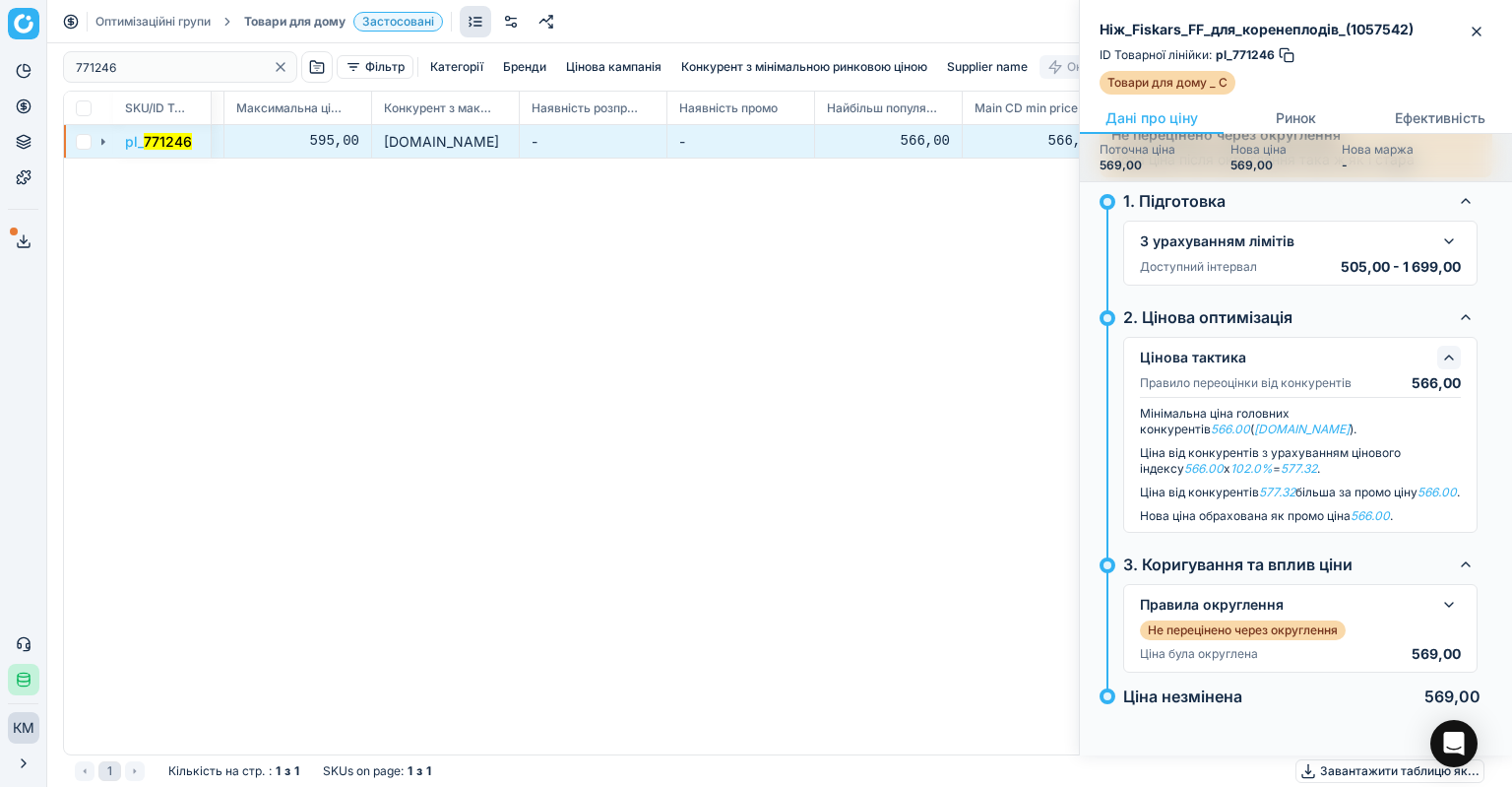 scroll, scrollTop: 95, scrollLeft: 0, axis: vertical 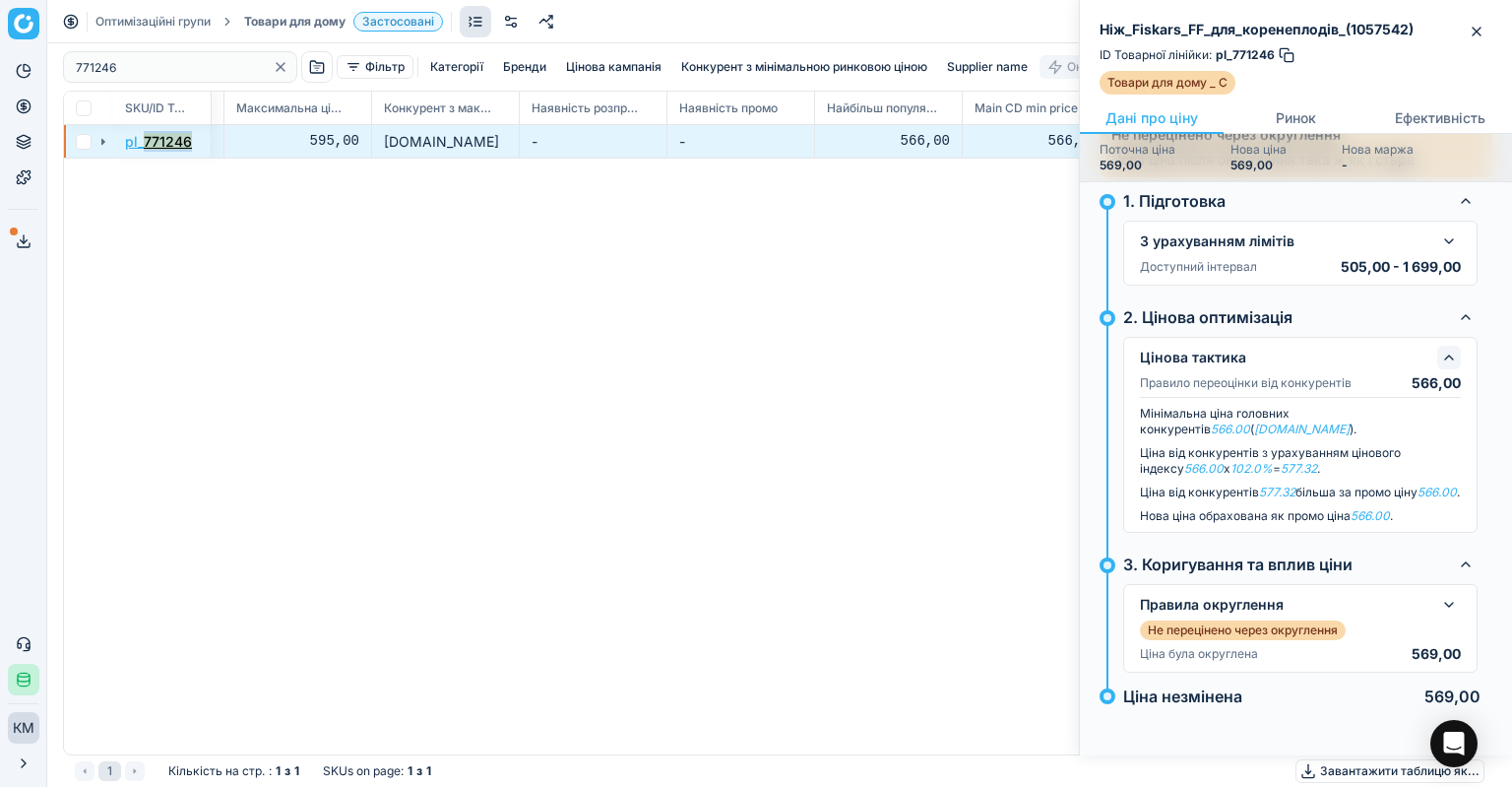 drag, startPoint x: 198, startPoint y: 151, endPoint x: 146, endPoint y: 145, distance: 52.345009 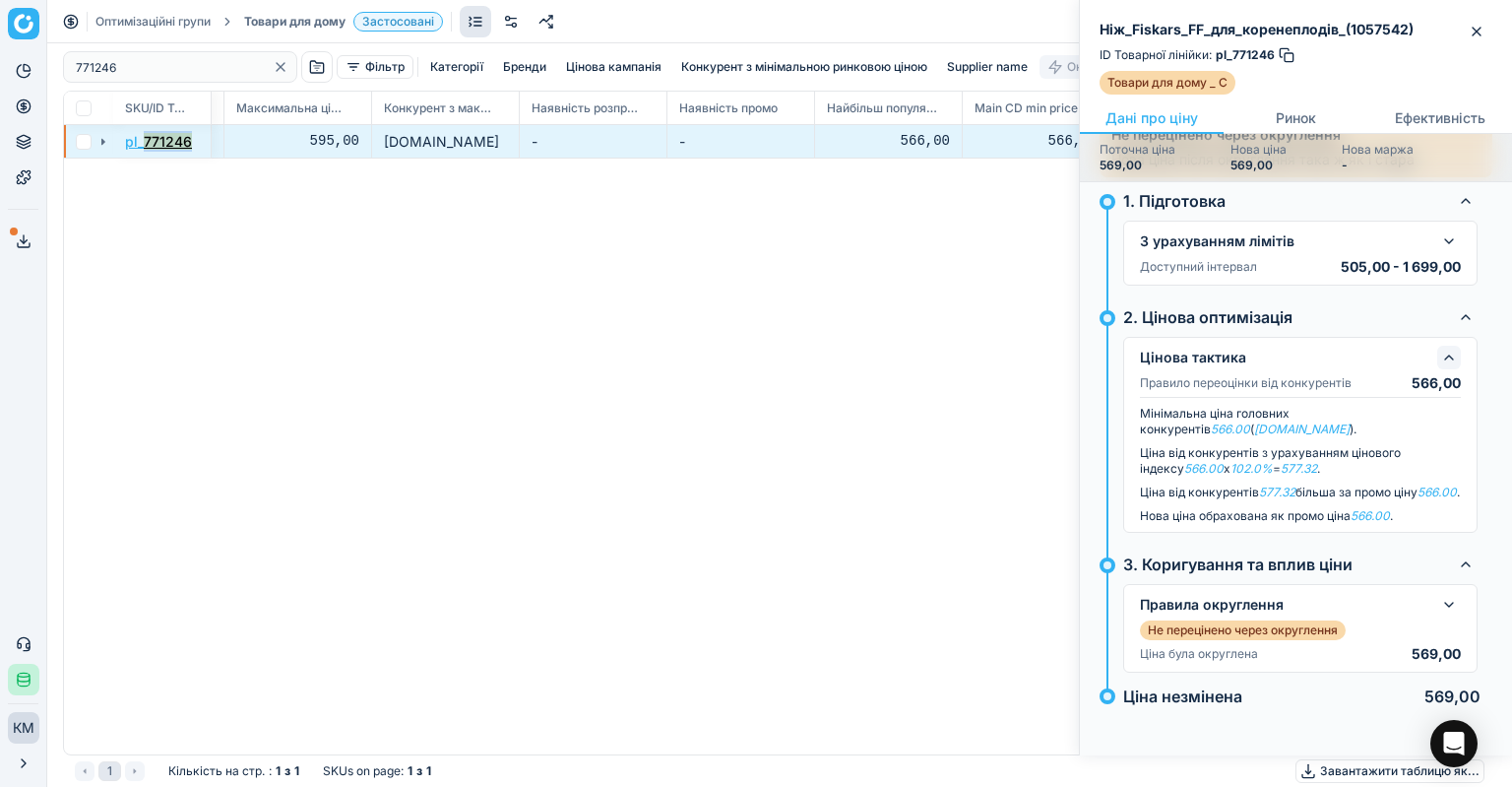 click on "pl_ 771246" at bounding box center (162, 142) 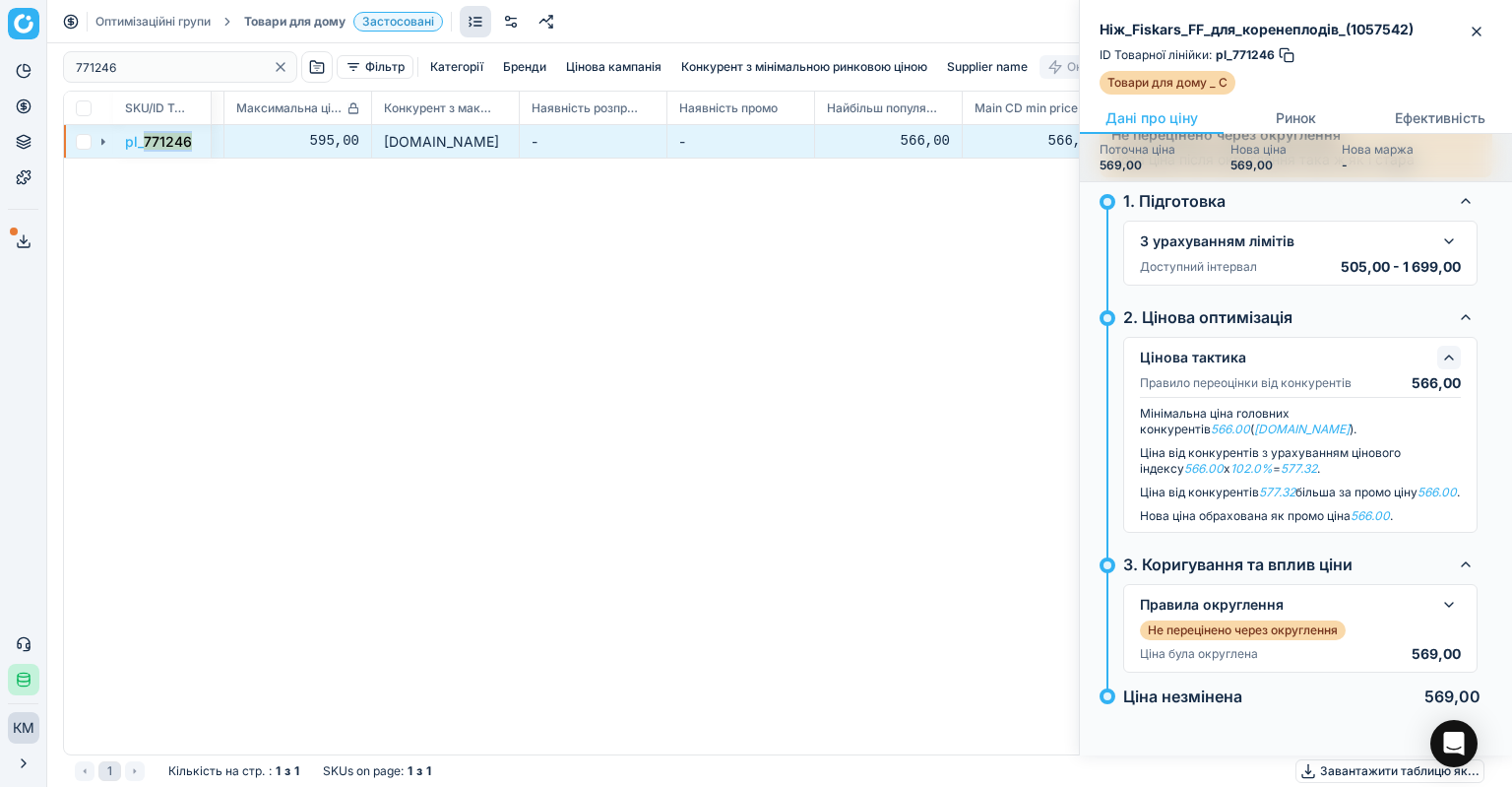 copy on "771246" 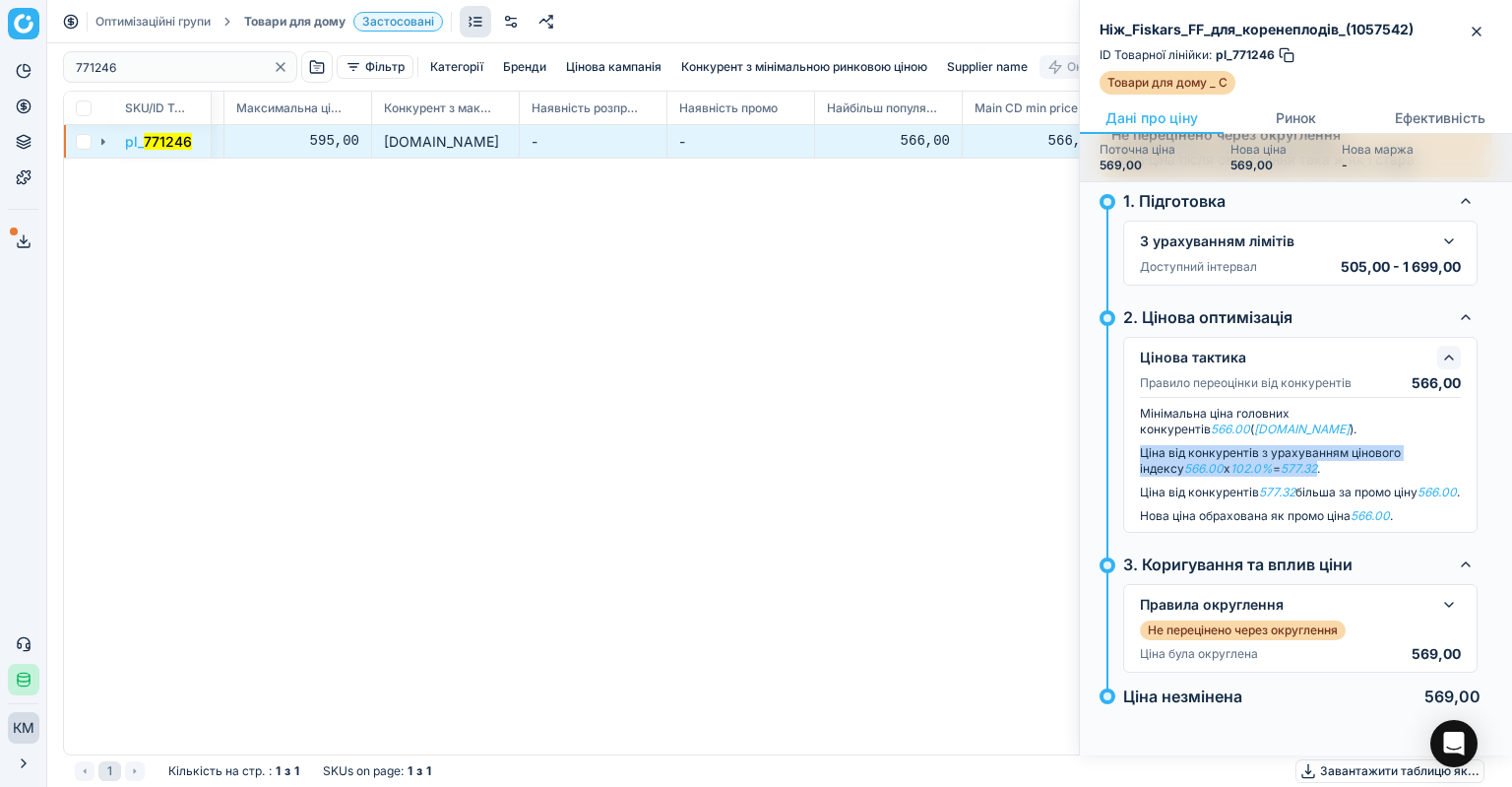 drag, startPoint x: 1137, startPoint y: 440, endPoint x: 1284, endPoint y: 461, distance: 148.4924 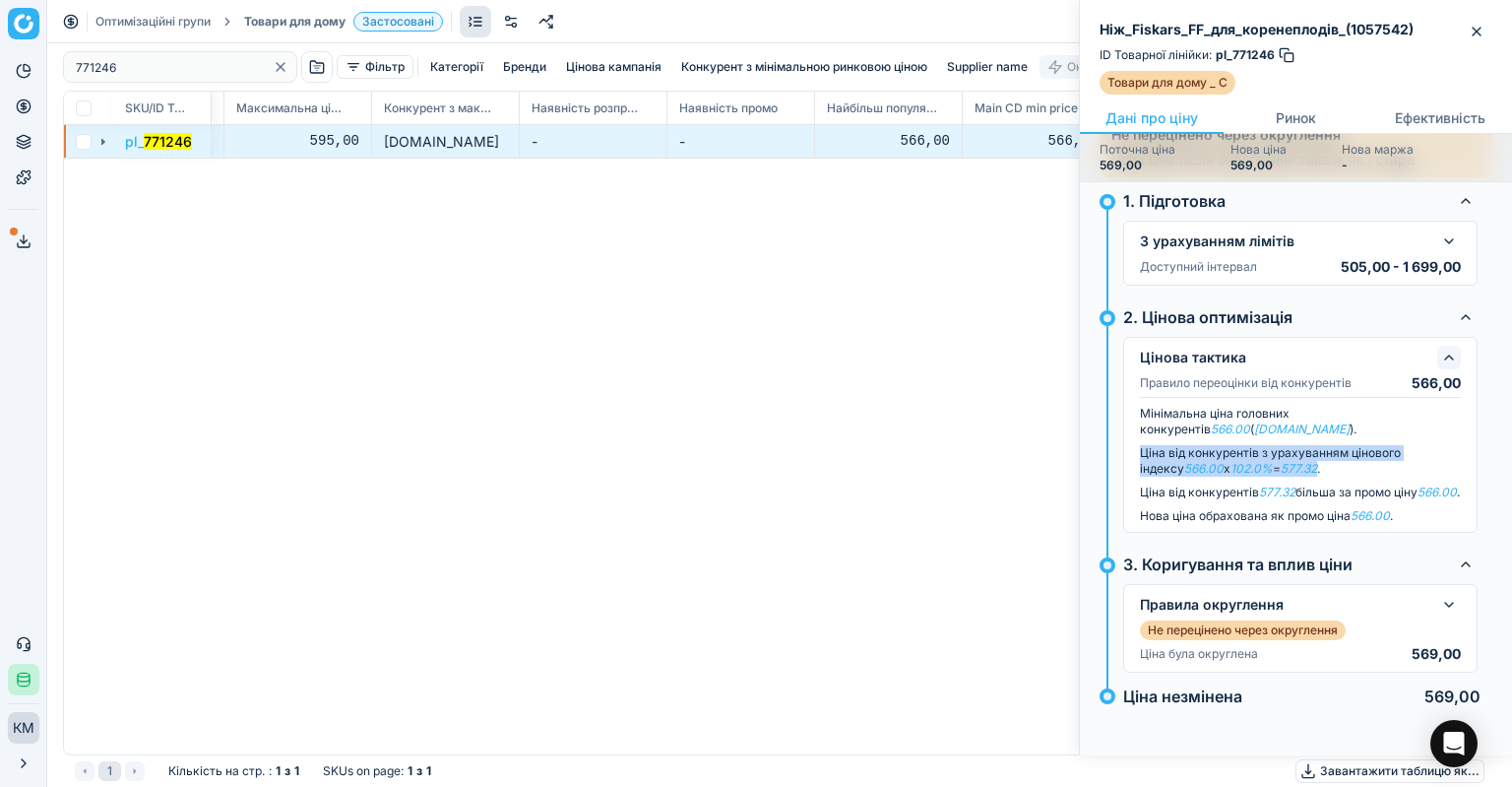 click on "Цінова тактика Правило переоцінки від конкурентів 566,00 Мінімальна ціна головних конкурентів  566.00  ( [DOMAIN_NAME] ). Ціна від конкурентів з урахуванням цінового індексу  566.00  x  102.0%  =  577.32 . Ціна від конкурентів  577.32  більша за промо ціну  566.00 . Нова ціна обрахована як промо ціна  566.00 ." at bounding box center [1300, 434] 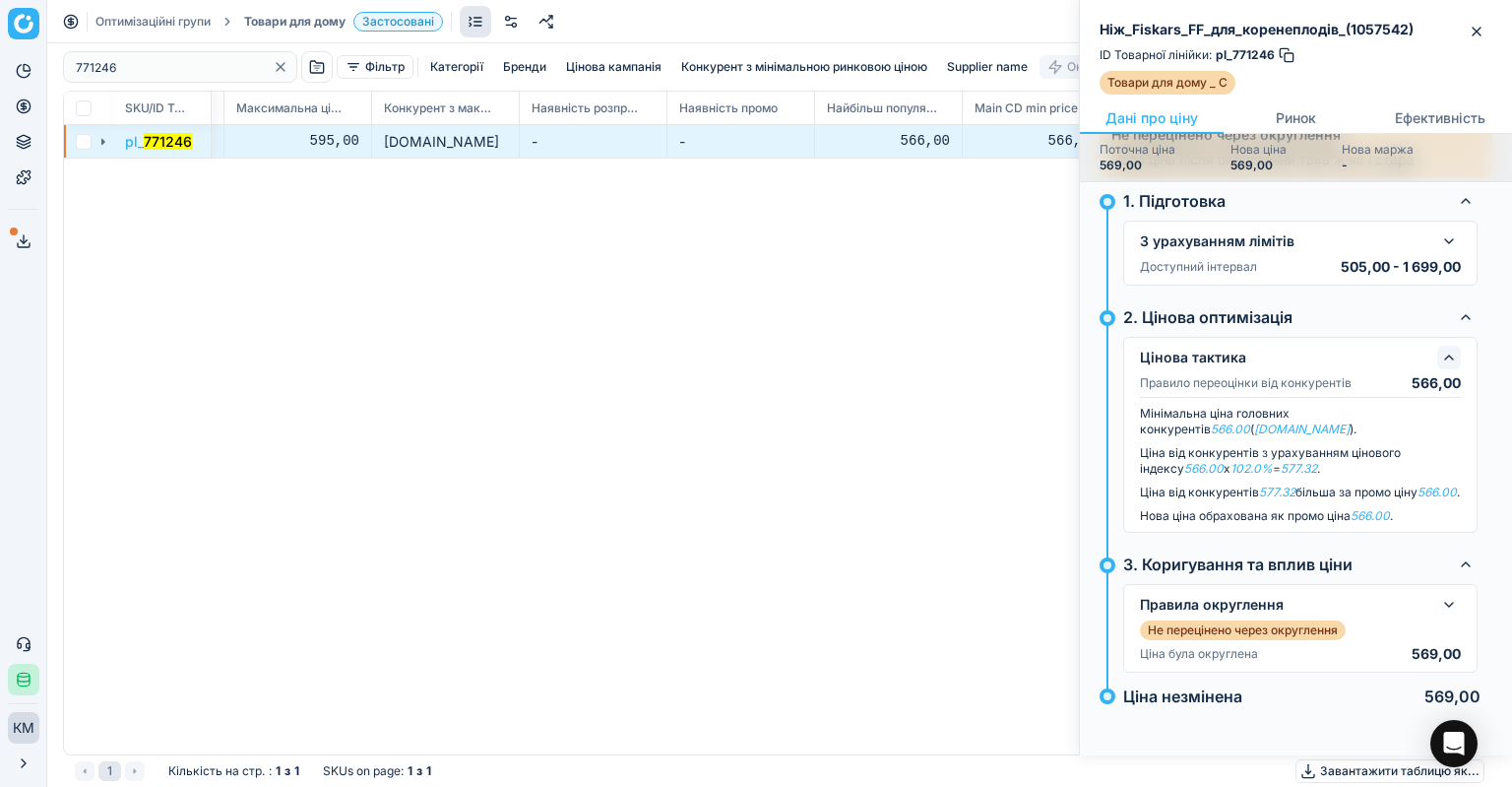 click on "Ціна від конкурентів з урахуванням цінового індексу  566.00  x  102.0%  =  577.32 ." at bounding box center (1300, 461) 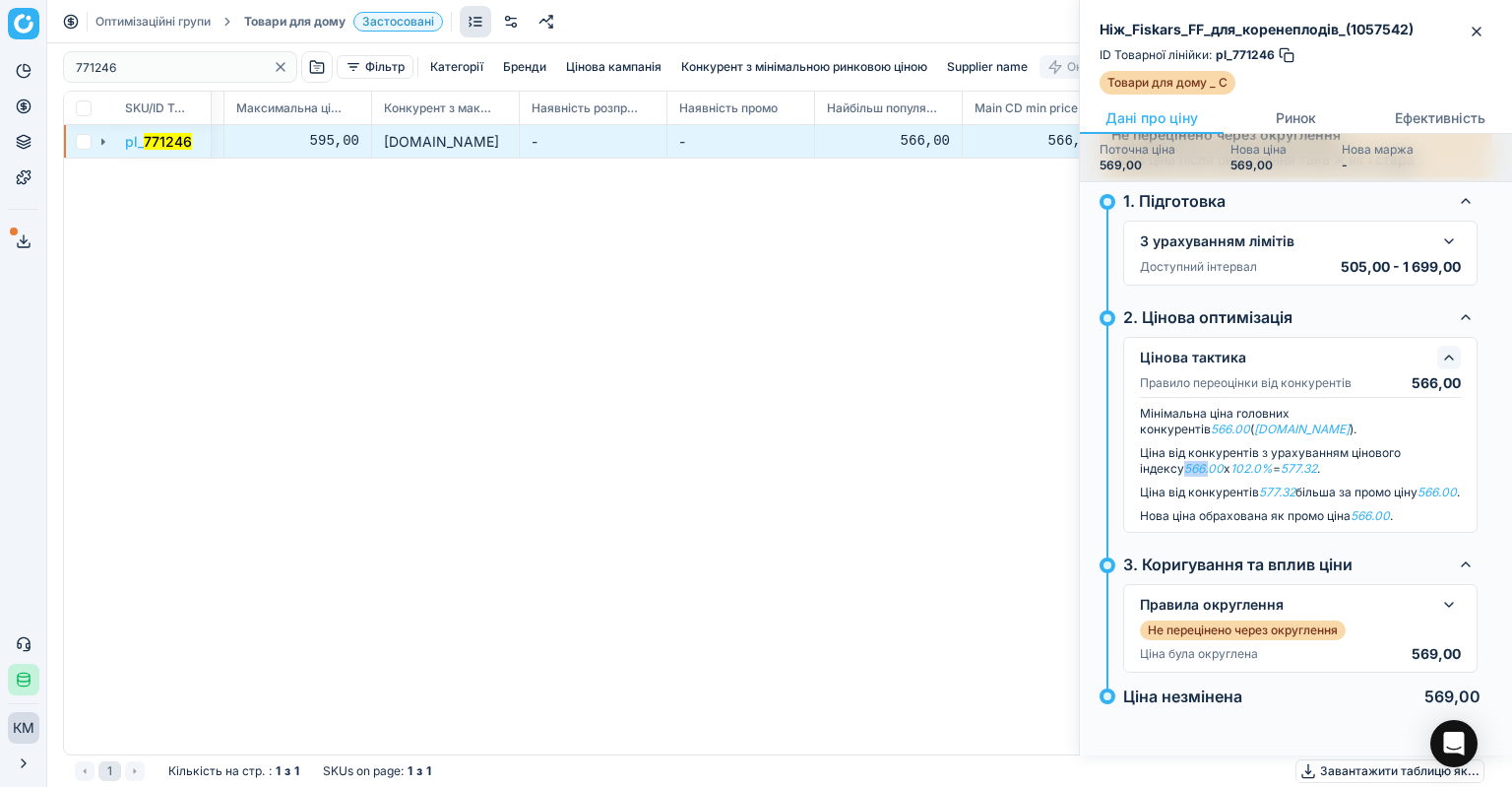 drag, startPoint x: 1130, startPoint y: 452, endPoint x: 1166, endPoint y: 456, distance: 36.221541 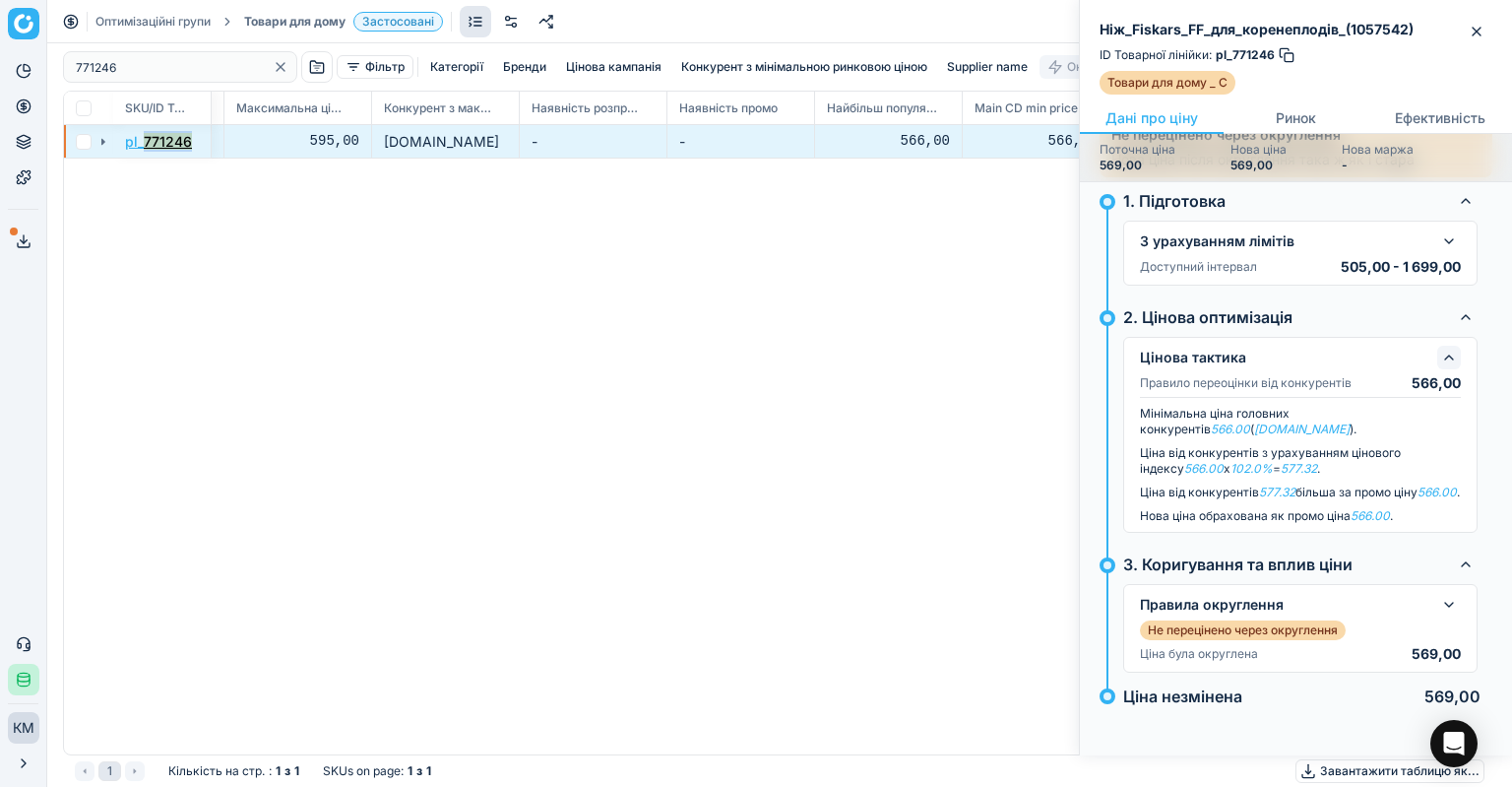 drag, startPoint x: 197, startPoint y: 149, endPoint x: 144, endPoint y: 144, distance: 53.235327 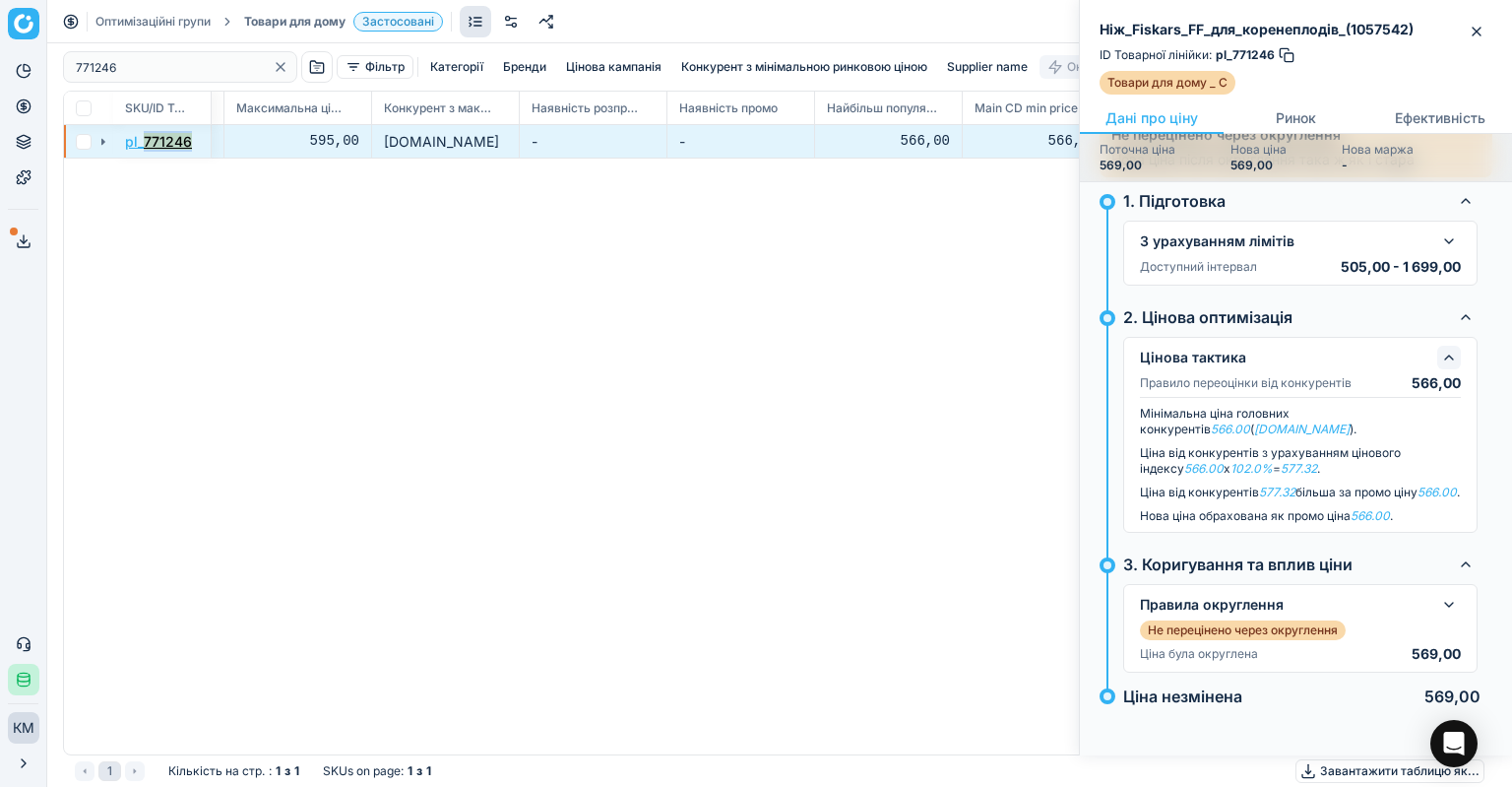 click on "pl_ 771246" at bounding box center [162, 142] 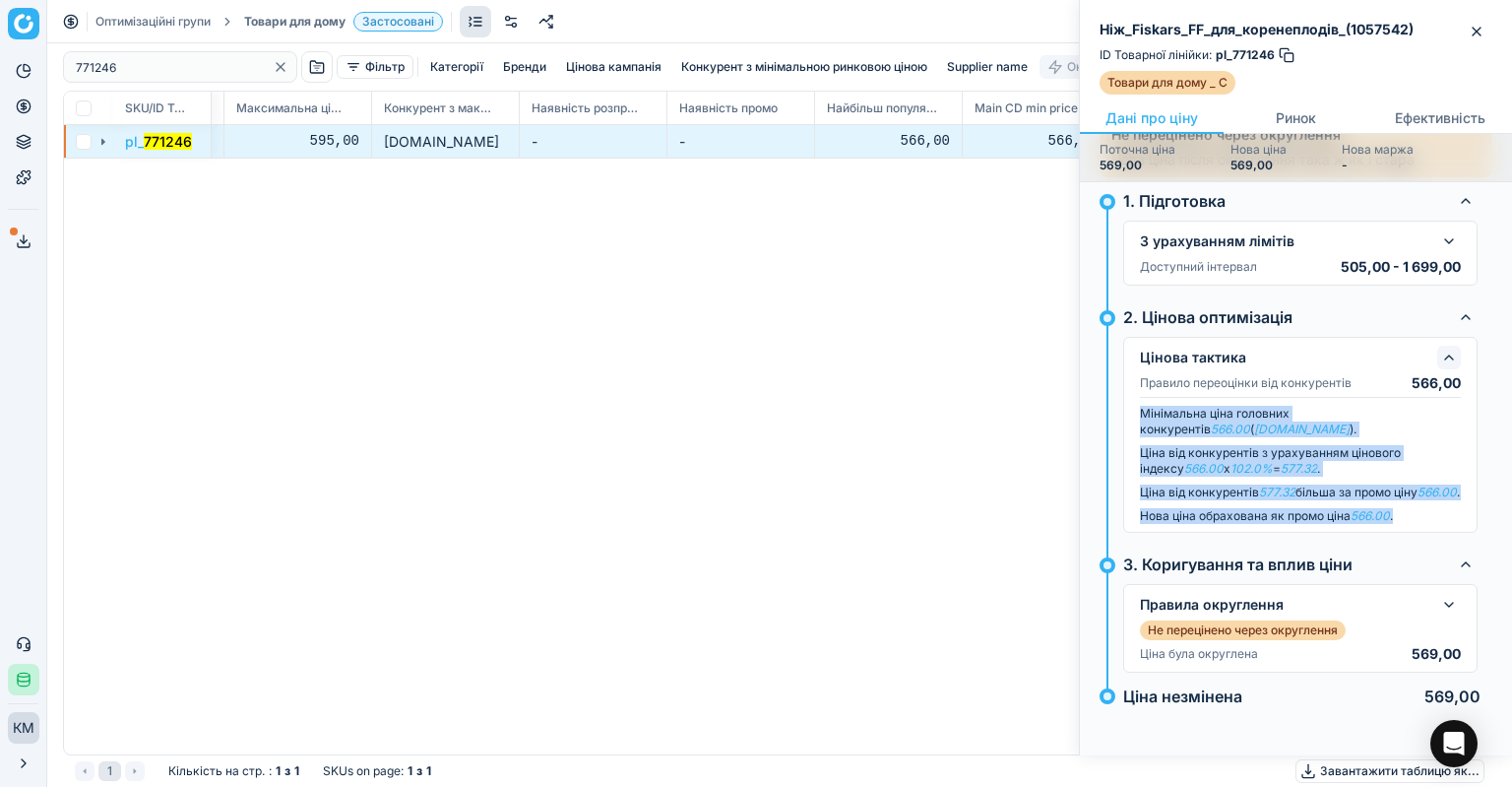 drag, startPoint x: 1406, startPoint y: 520, endPoint x: 1117, endPoint y: 389, distance: 317.30427 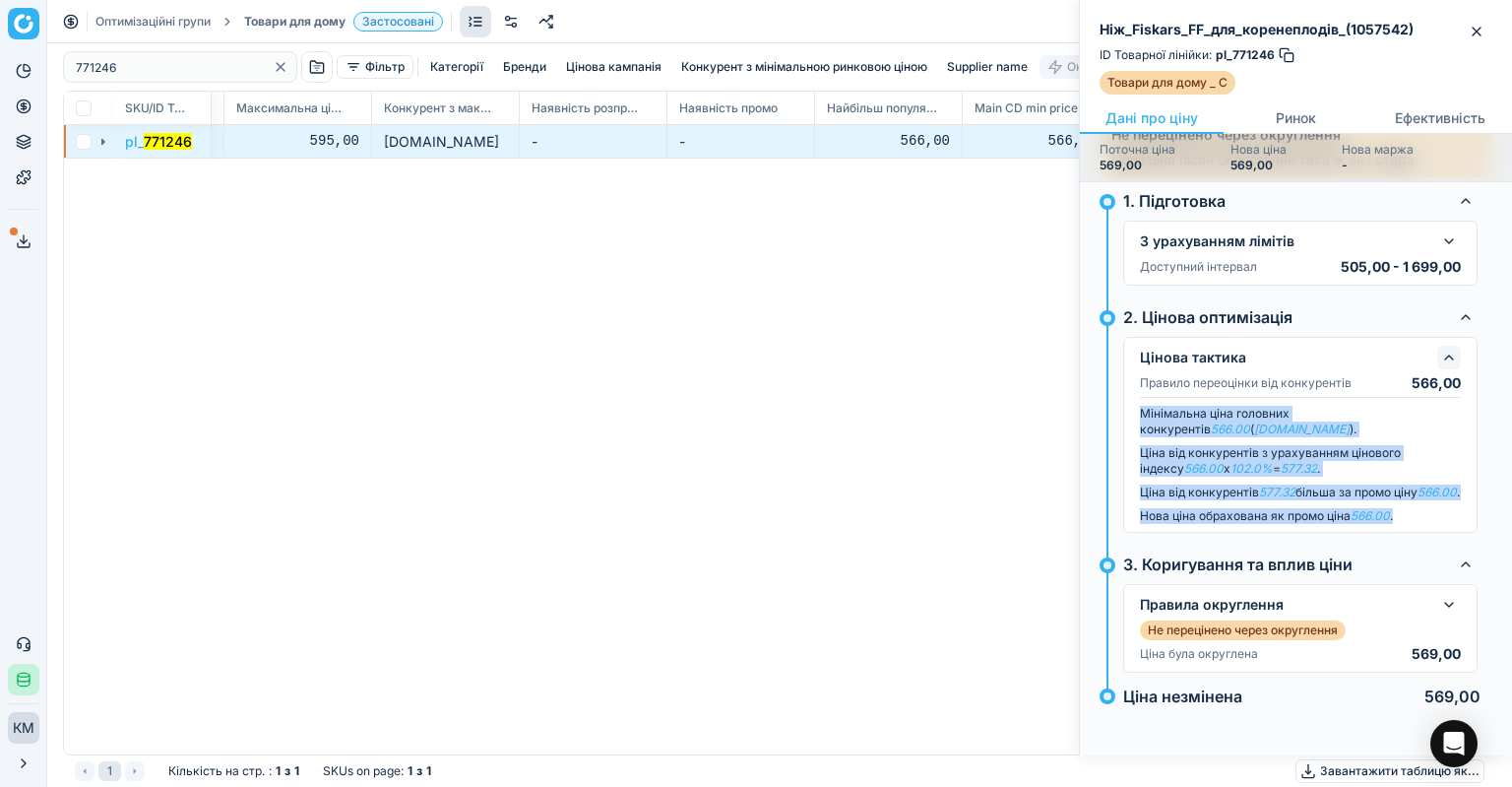 click on "2. Цінова оптимізація Цінова тактика Правило переоцінки від конкурентів 566,00 Мінімальна ціна головних конкурентів  566.00  ( [DOMAIN_NAME] ). Ціна від конкурентів з урахуванням цінового індексу  566.00  x  102.0%  =  577.32 . Ціна від конкурентів  577.32  більша за промо ціну  566.00 . Нова ціна обрахована як промо ціна  566.00 ." at bounding box center (1295, 419) 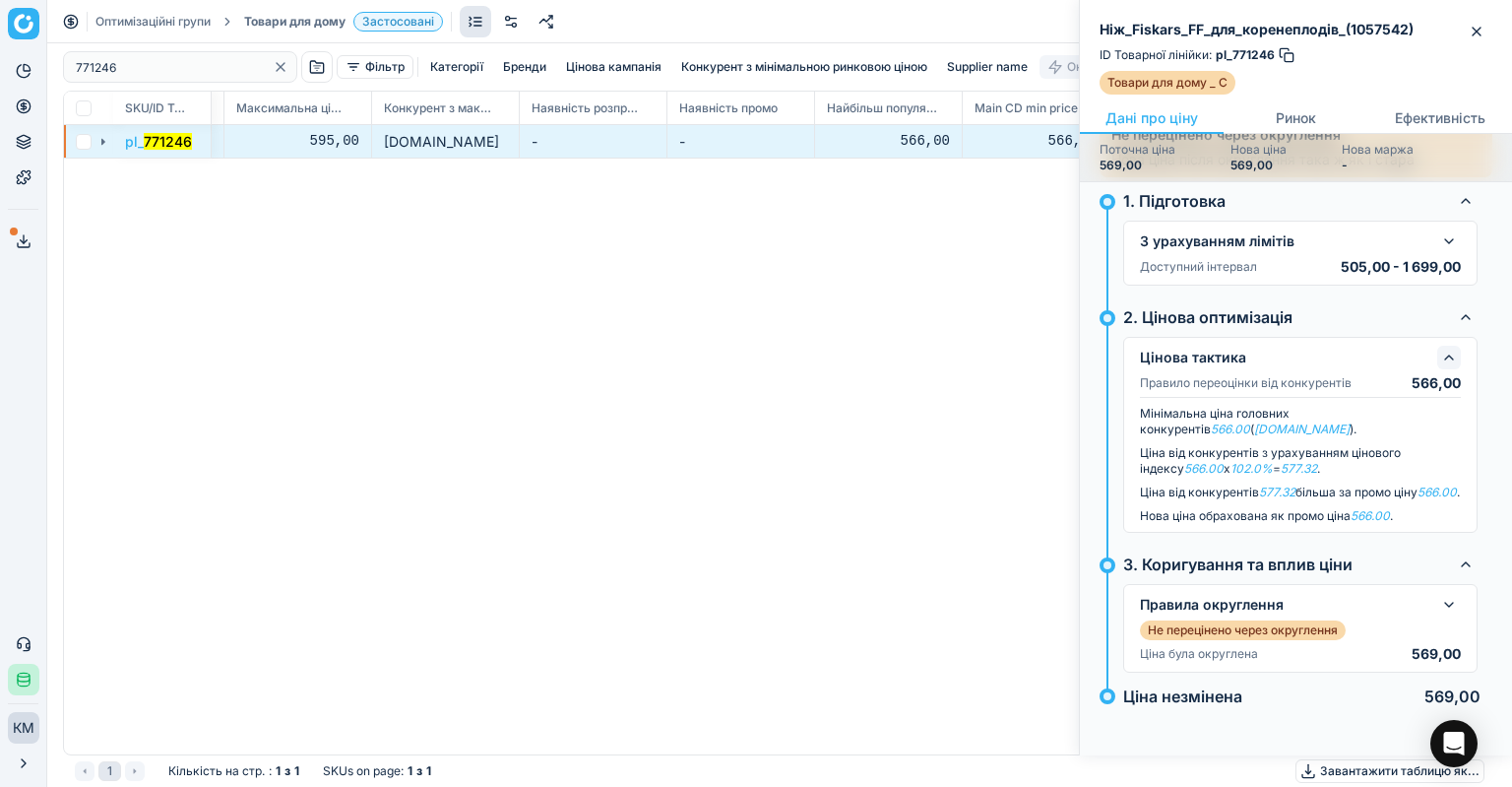 click on "Цінова тактика Правило переоцінки від конкурентів 566,00 Мінімальна ціна головних конкурентів  566.00  ( [DOMAIN_NAME] ). Ціна від конкурентів з урахуванням цінового індексу  566.00  x  102.0%  =  577.32 . Ціна від конкурентів  577.32  більша за промо ціну  566.00 . Нова ціна обрахована як промо ціна  566.00 ." at bounding box center [1300, 434] 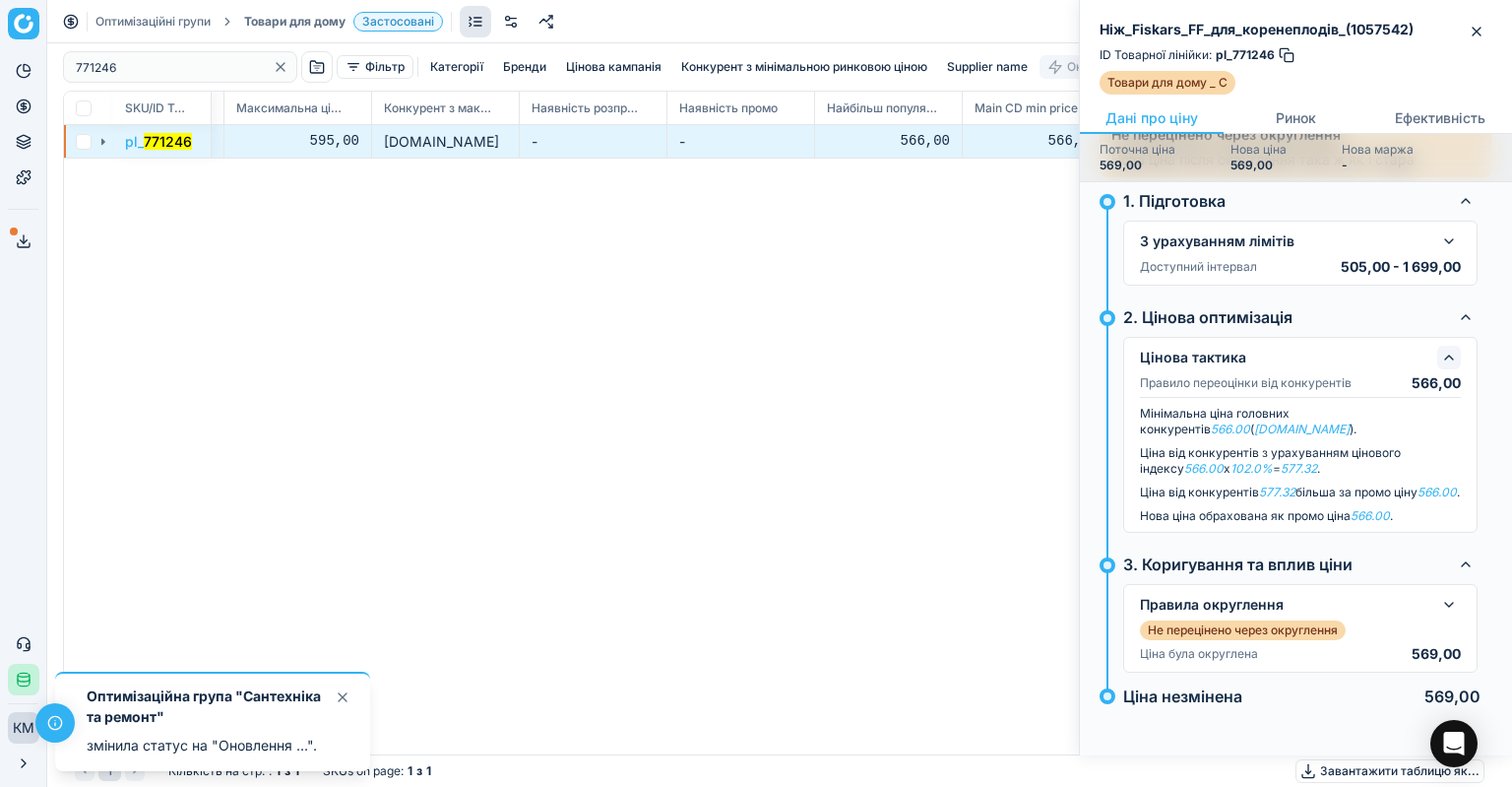 scroll, scrollTop: 0, scrollLeft: 0, axis: both 